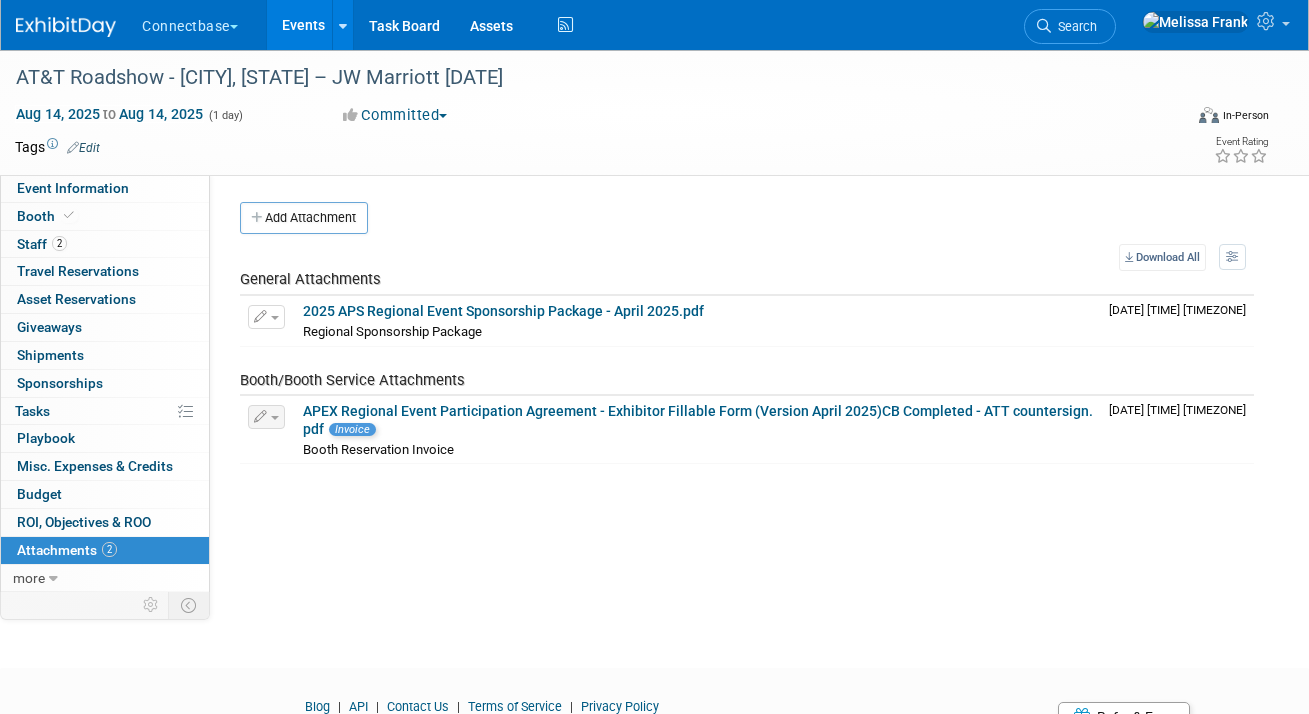 scroll, scrollTop: 0, scrollLeft: 0, axis: both 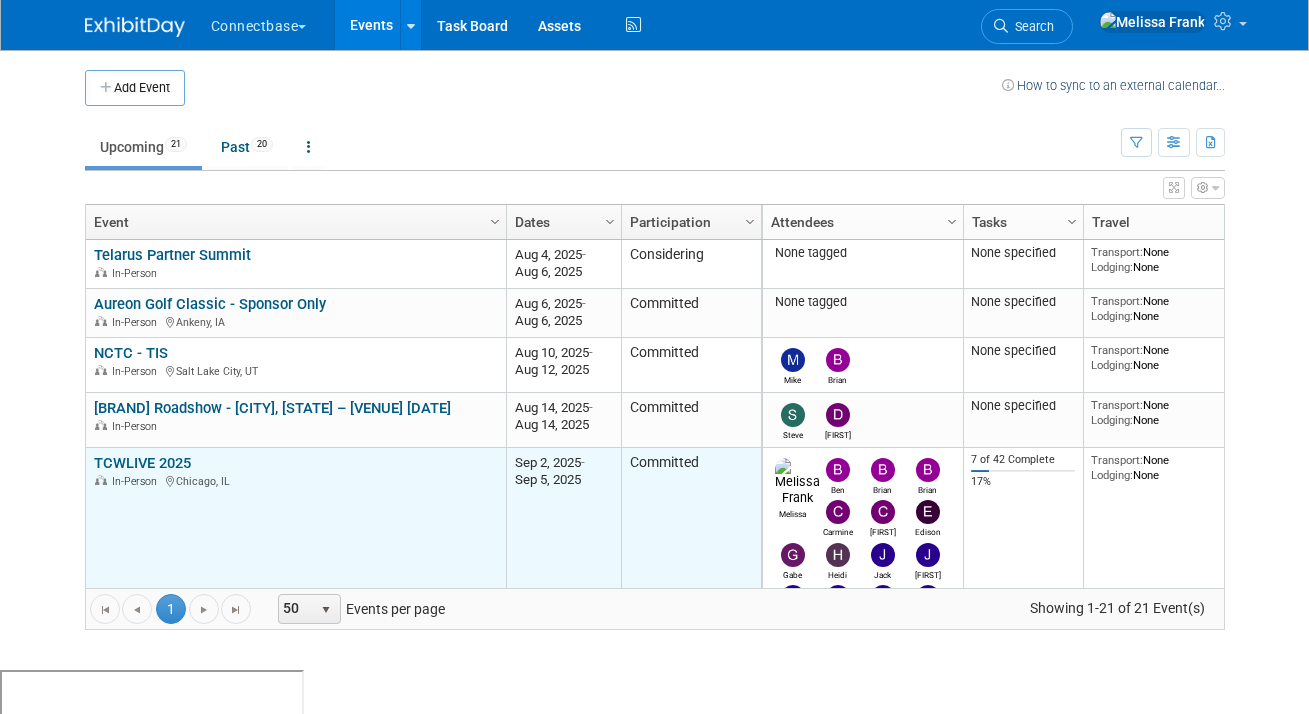click on "TCWLIVE 2025" at bounding box center (142, 463) 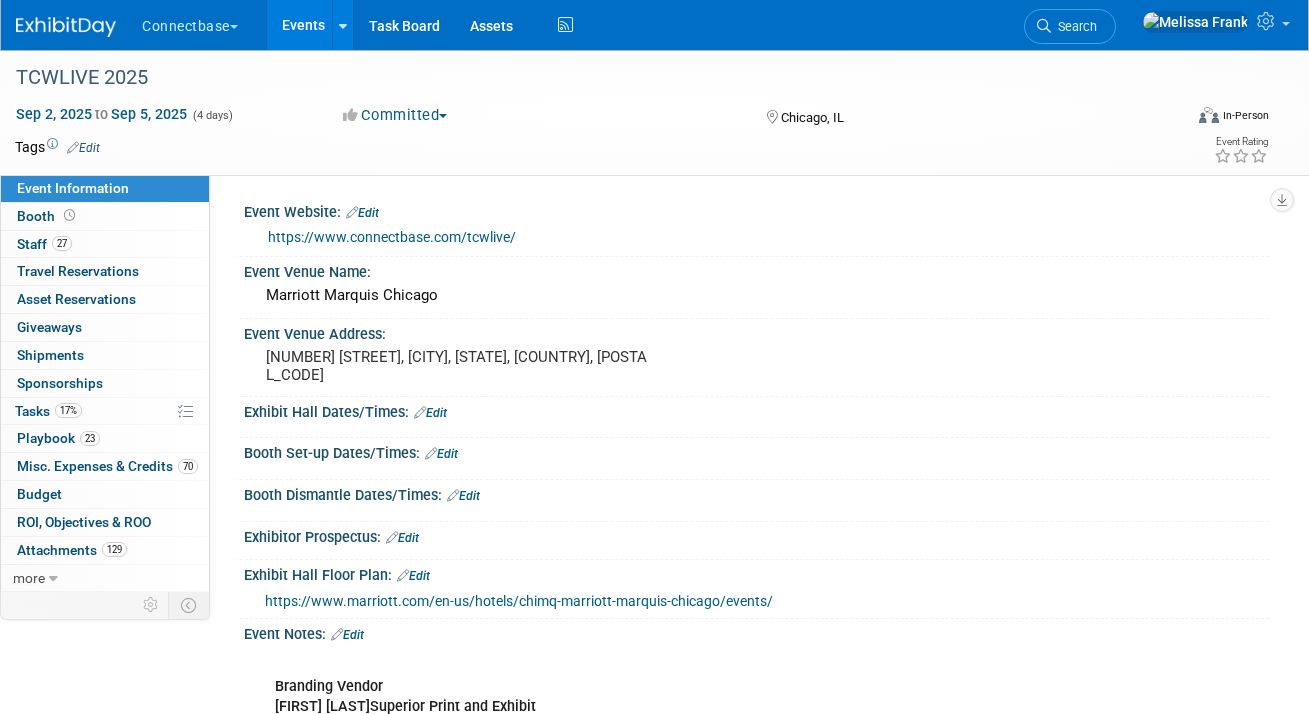 scroll, scrollTop: 0, scrollLeft: 0, axis: both 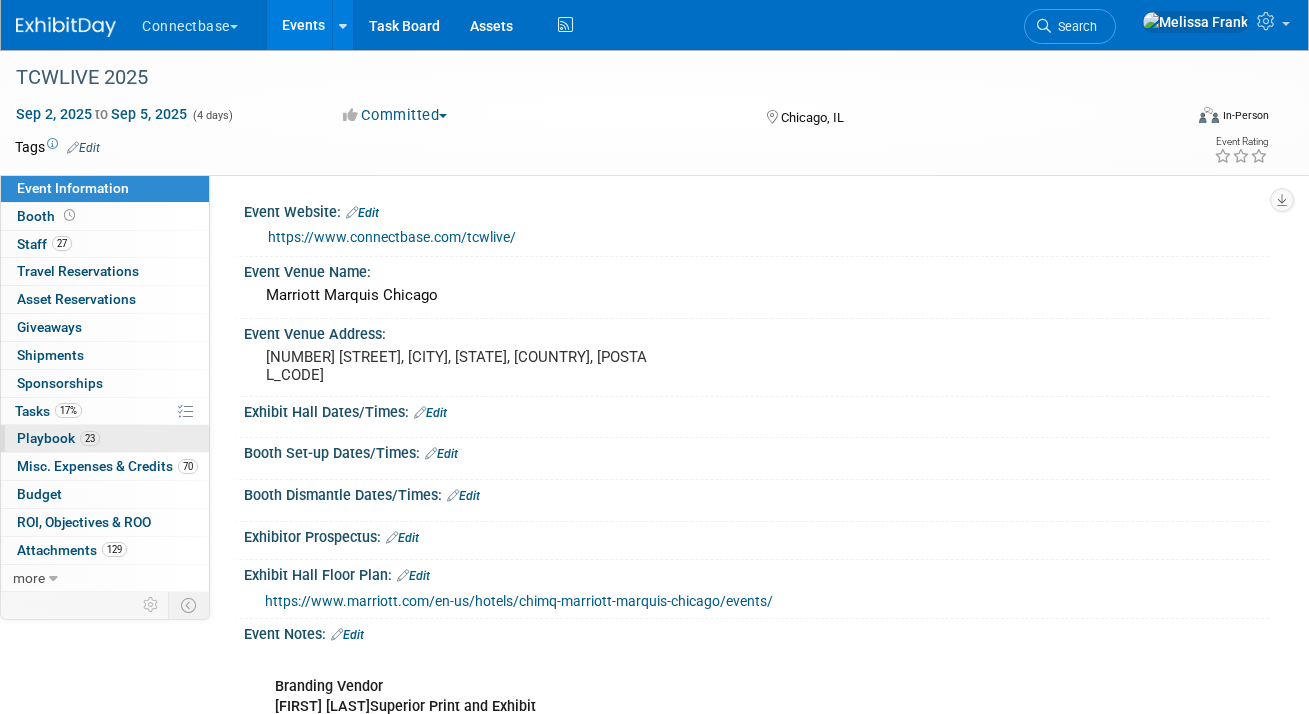 click on "23
Playbook 23" at bounding box center (105, 438) 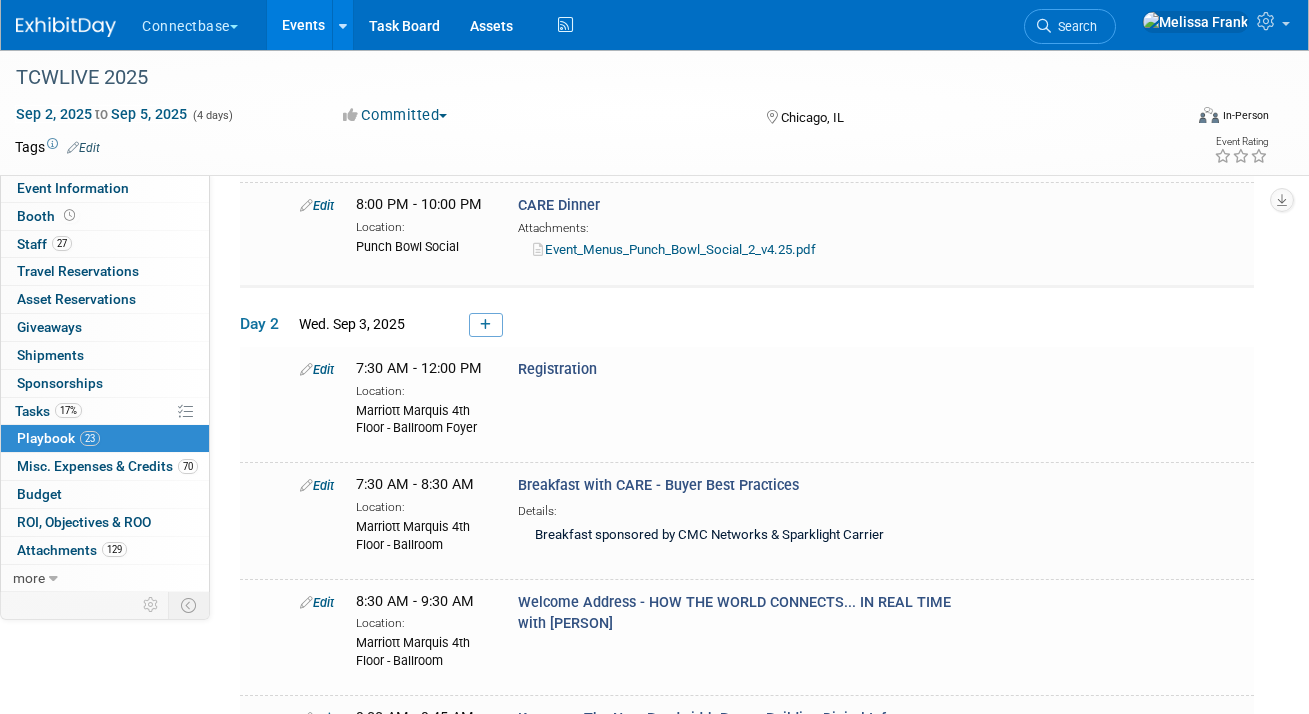 scroll, scrollTop: 513, scrollLeft: 0, axis: vertical 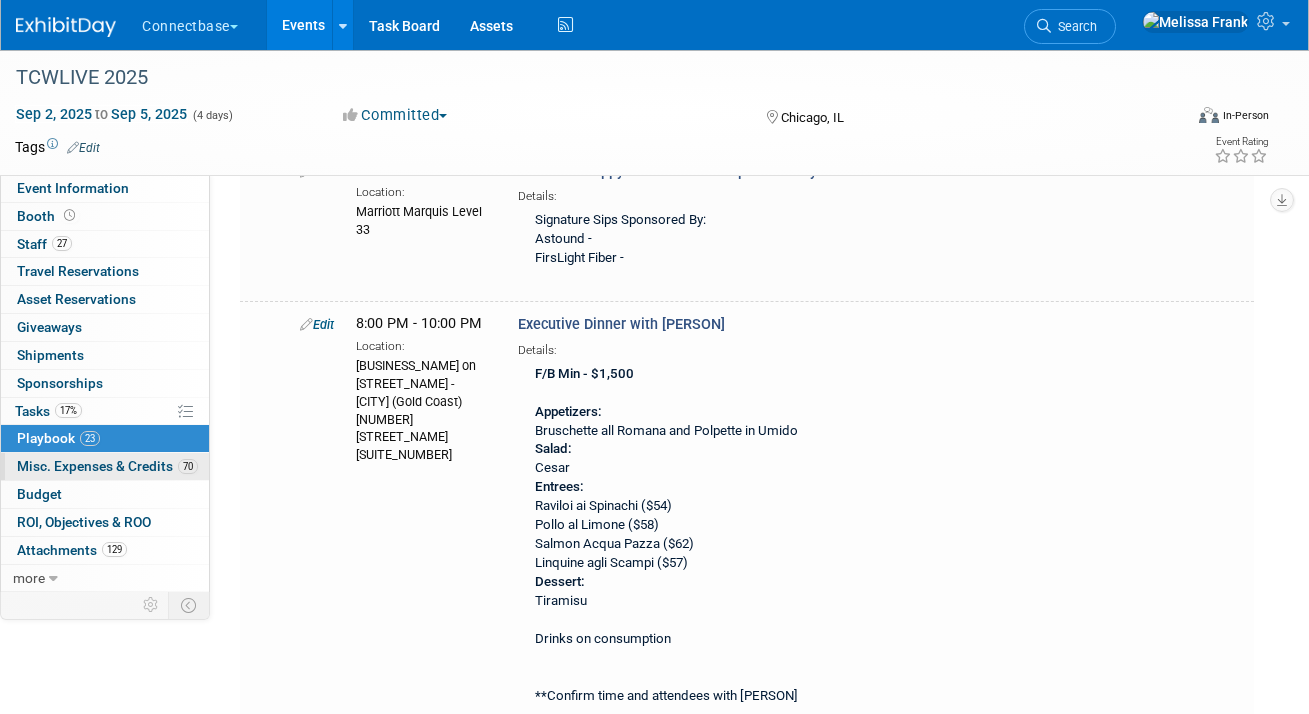 click on "Misc. Expenses & Credits 70" at bounding box center (107, 466) 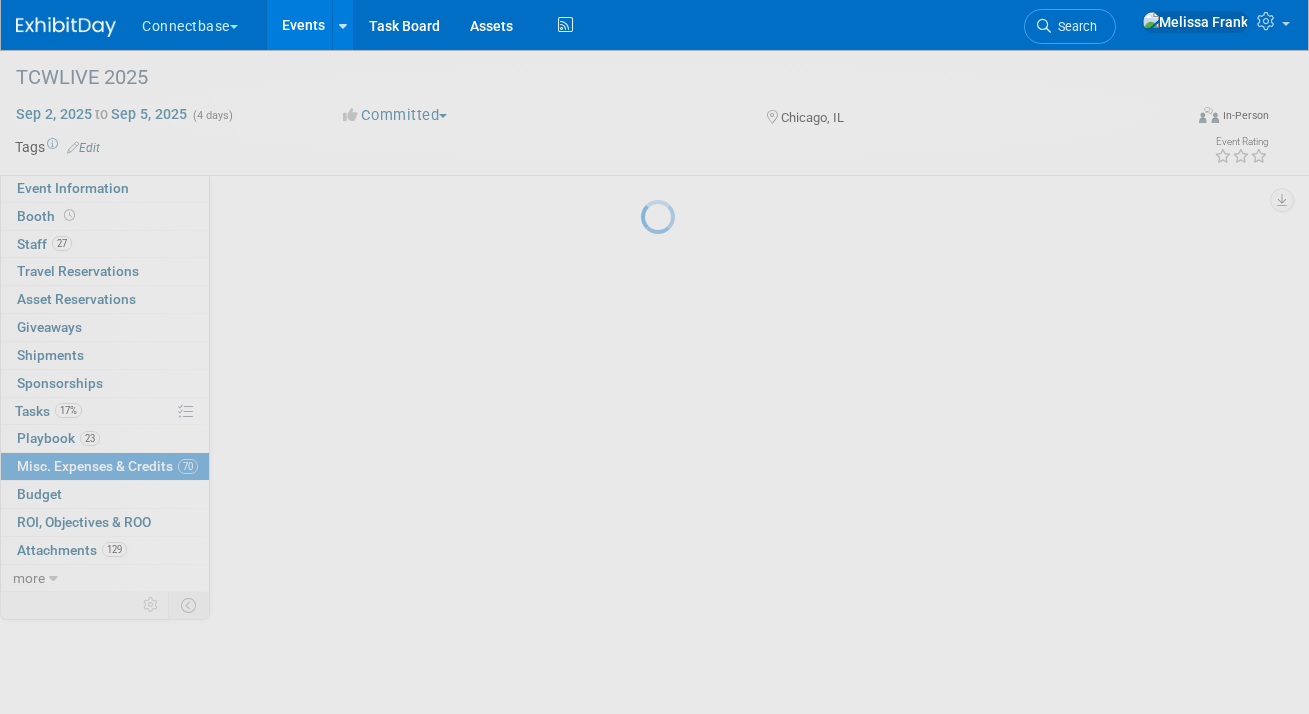 scroll, scrollTop: 0, scrollLeft: 0, axis: both 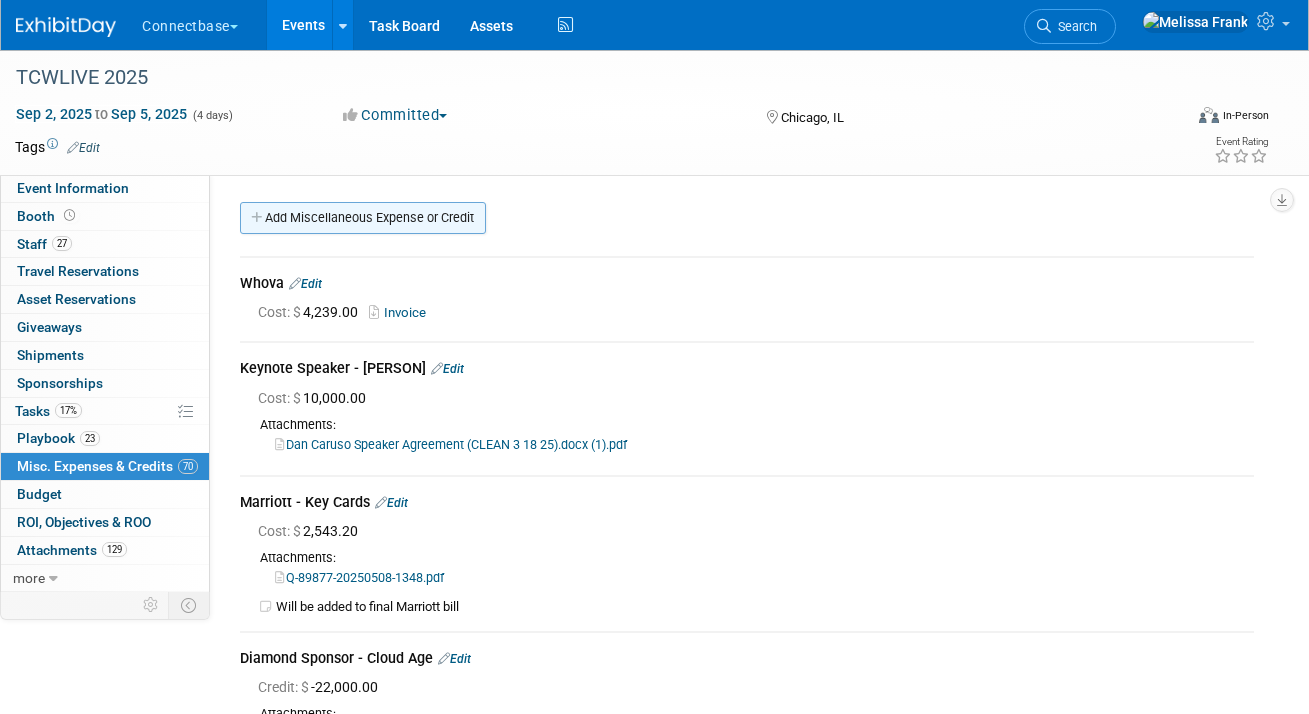 click on "Add Miscellaneous Expense or Credit" at bounding box center [363, 218] 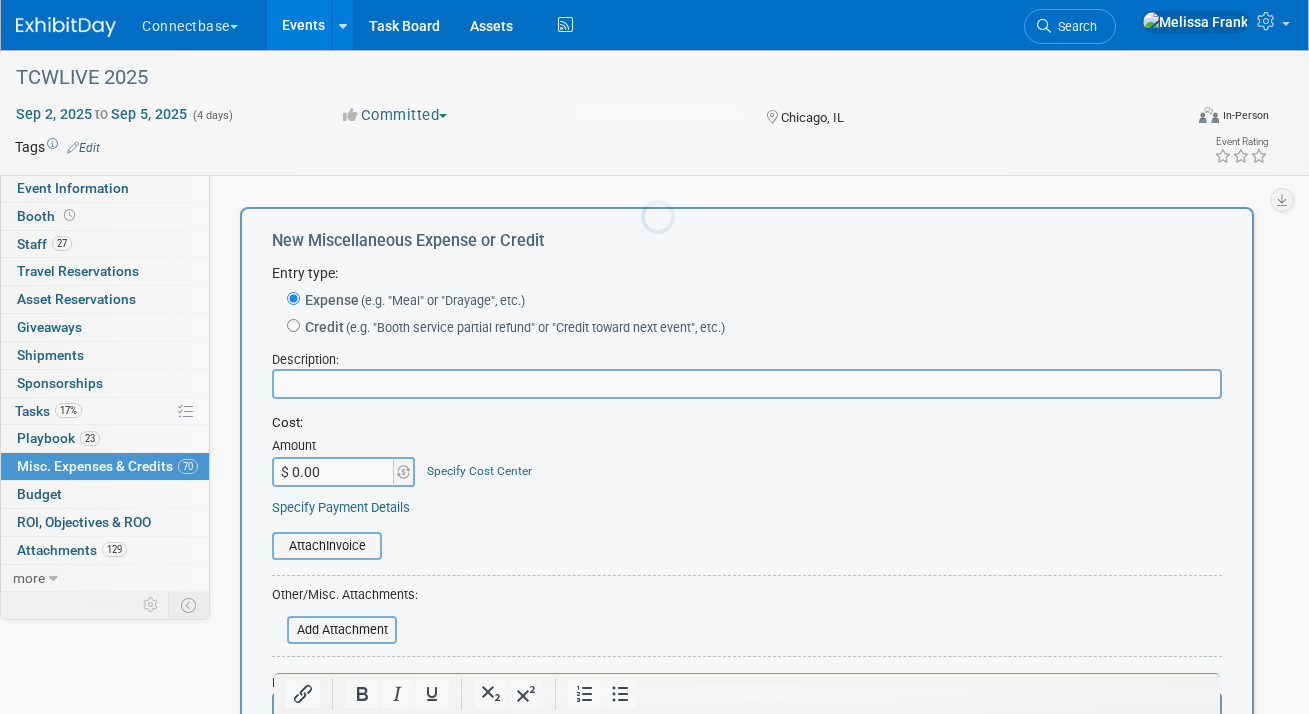 scroll, scrollTop: 0, scrollLeft: 0, axis: both 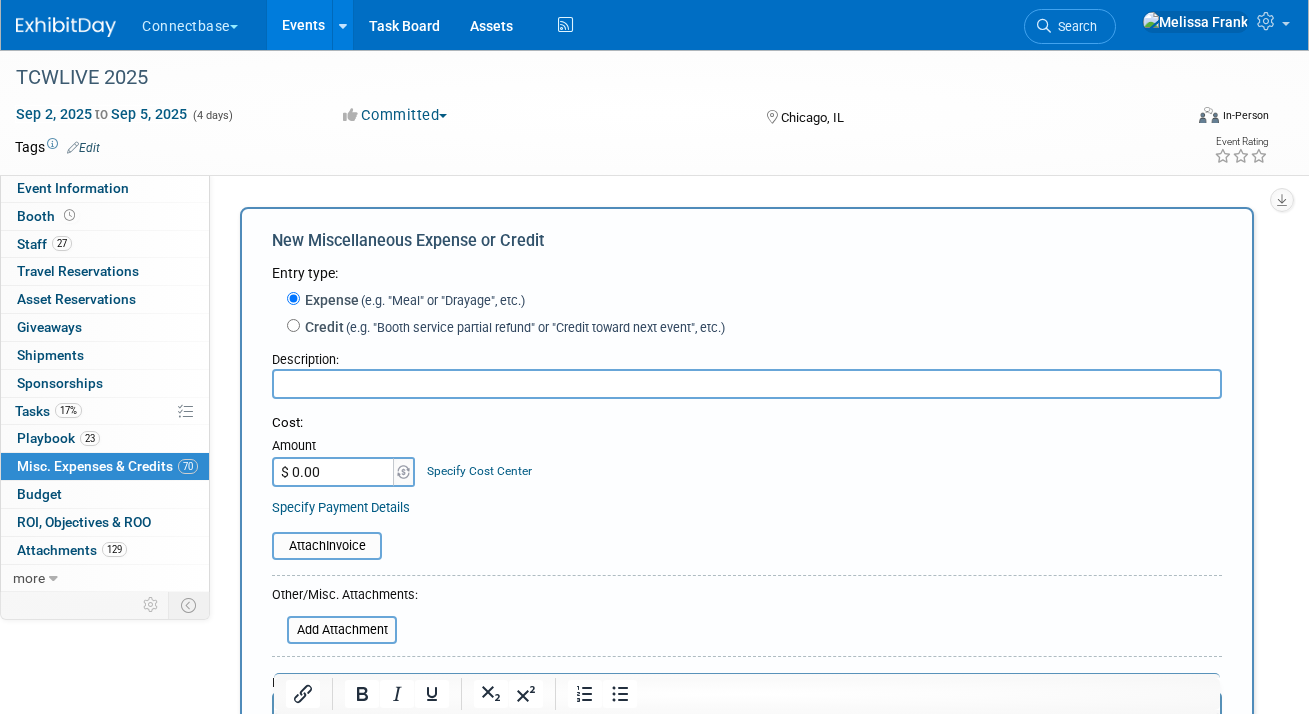 click on "Credit  (e.g. "Booth service partial refund" or "Credit toward next event", etc.)" at bounding box center (512, 327) 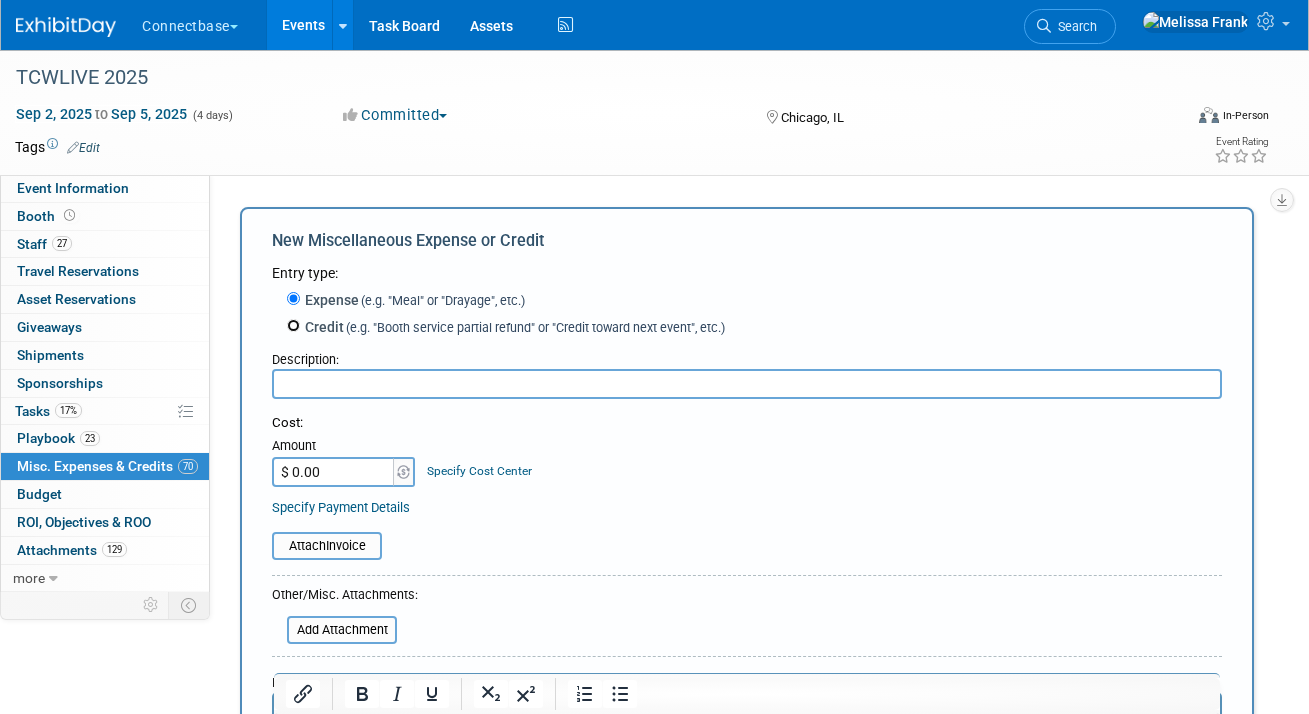 click on "Credit  (e.g. "Booth service partial refund" or "Credit toward next event", etc.)" at bounding box center (293, 325) 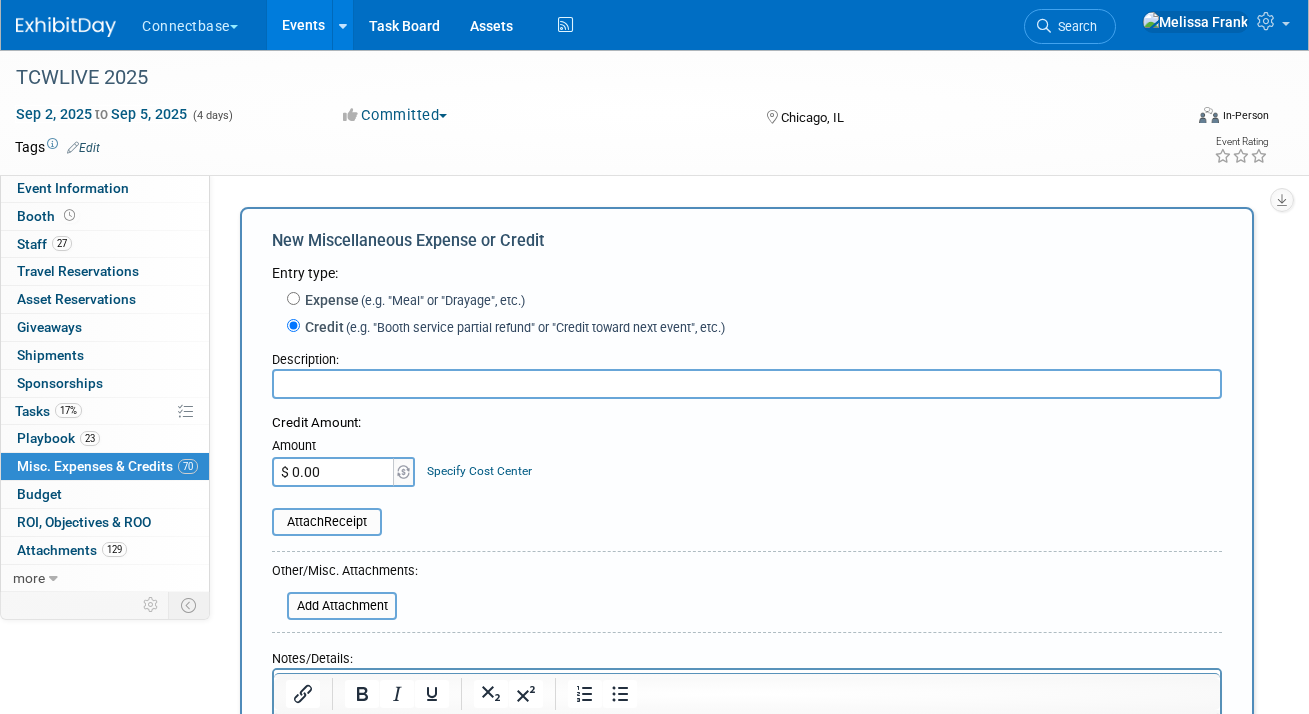 click at bounding box center [747, 384] 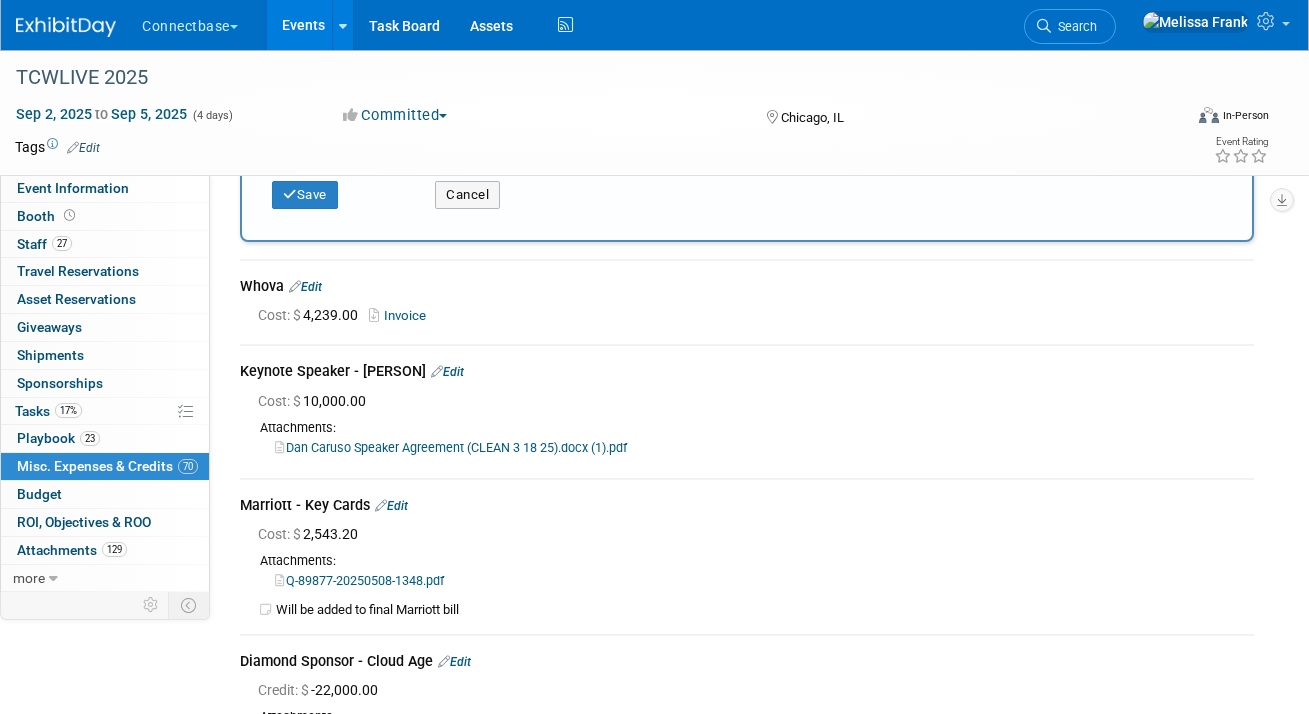 scroll, scrollTop: 0, scrollLeft: 0, axis: both 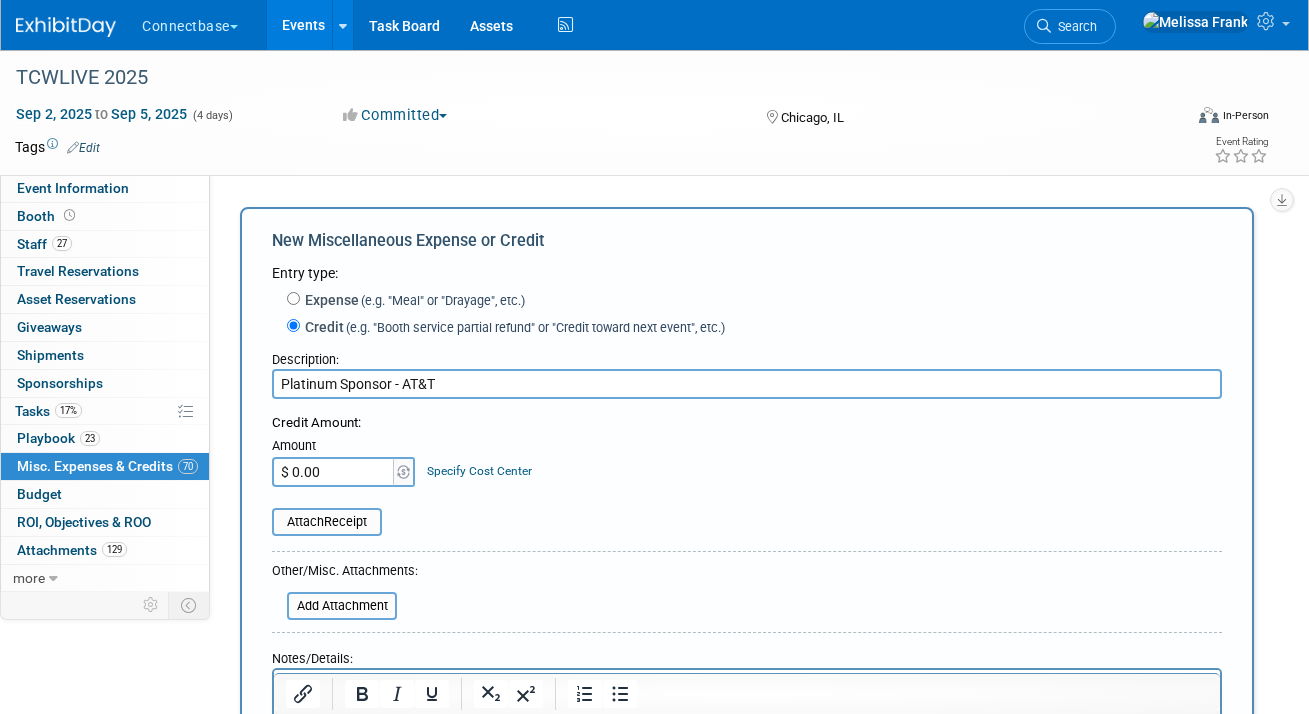 type on "Platinum Sponsor - AT&T" 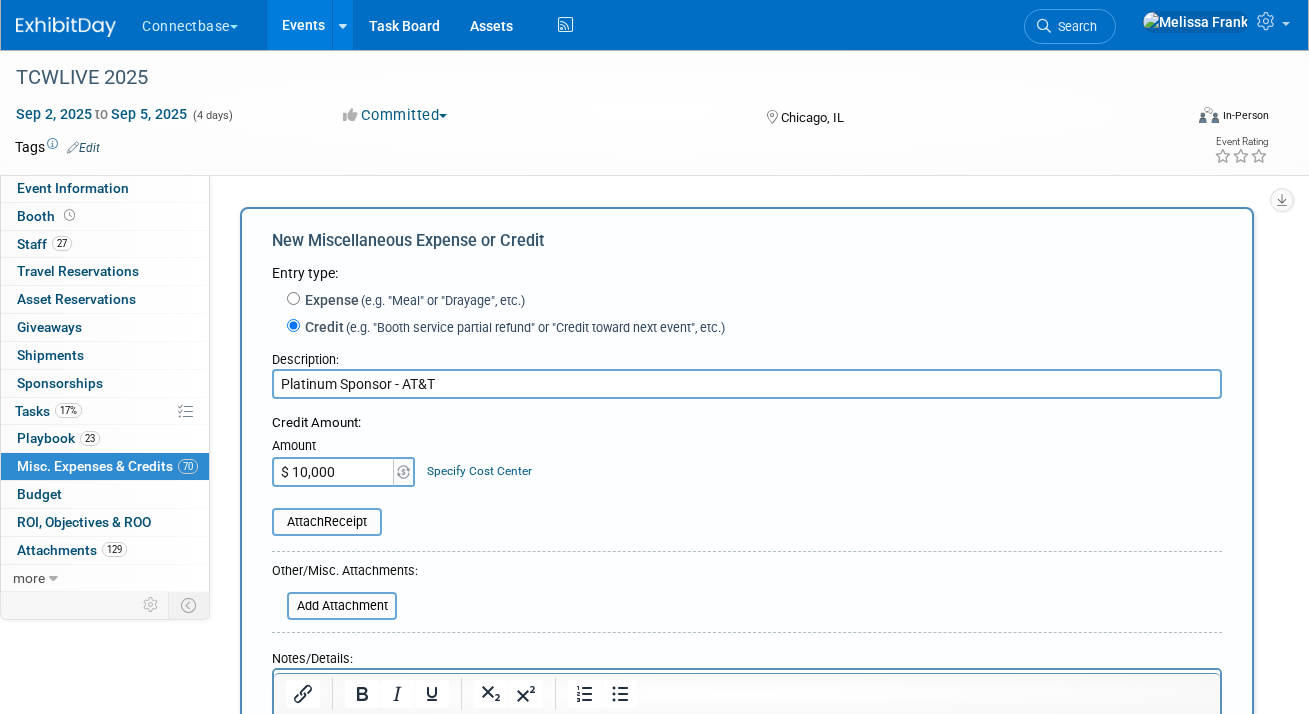 type on "$ 10,000.00" 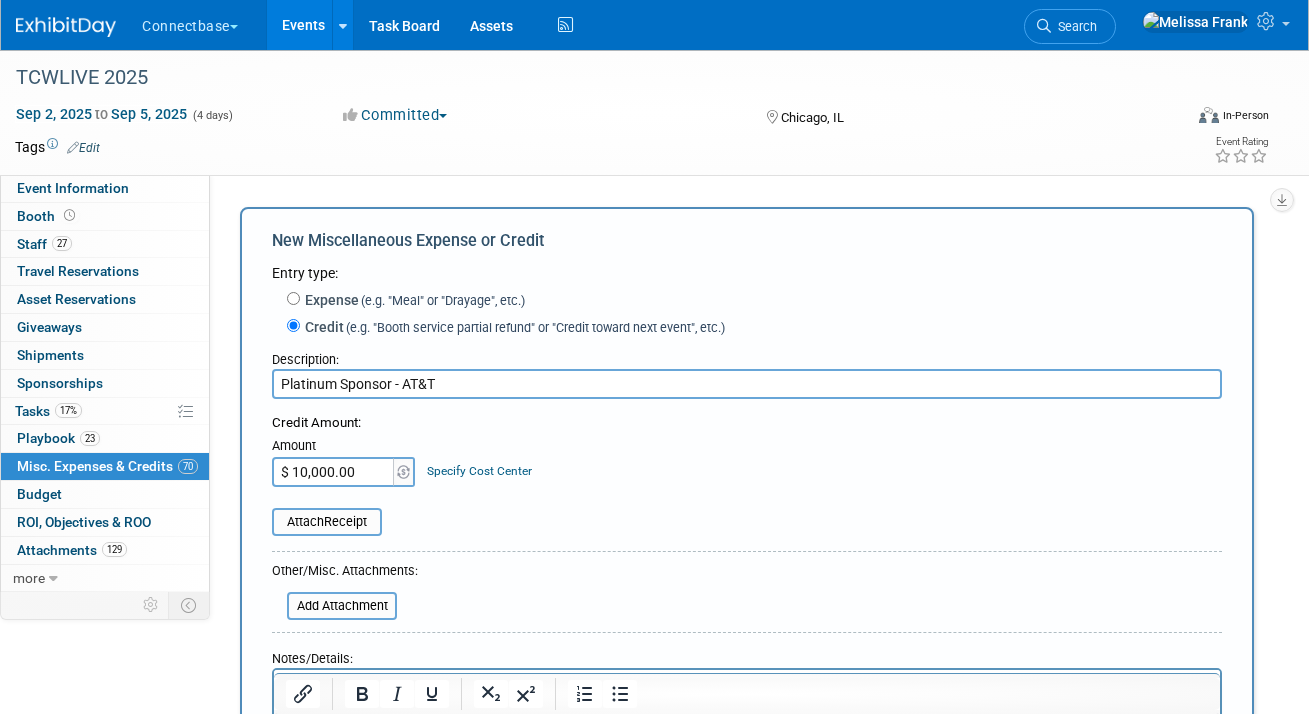 click on "Attach  Receipt" at bounding box center (747, 511) 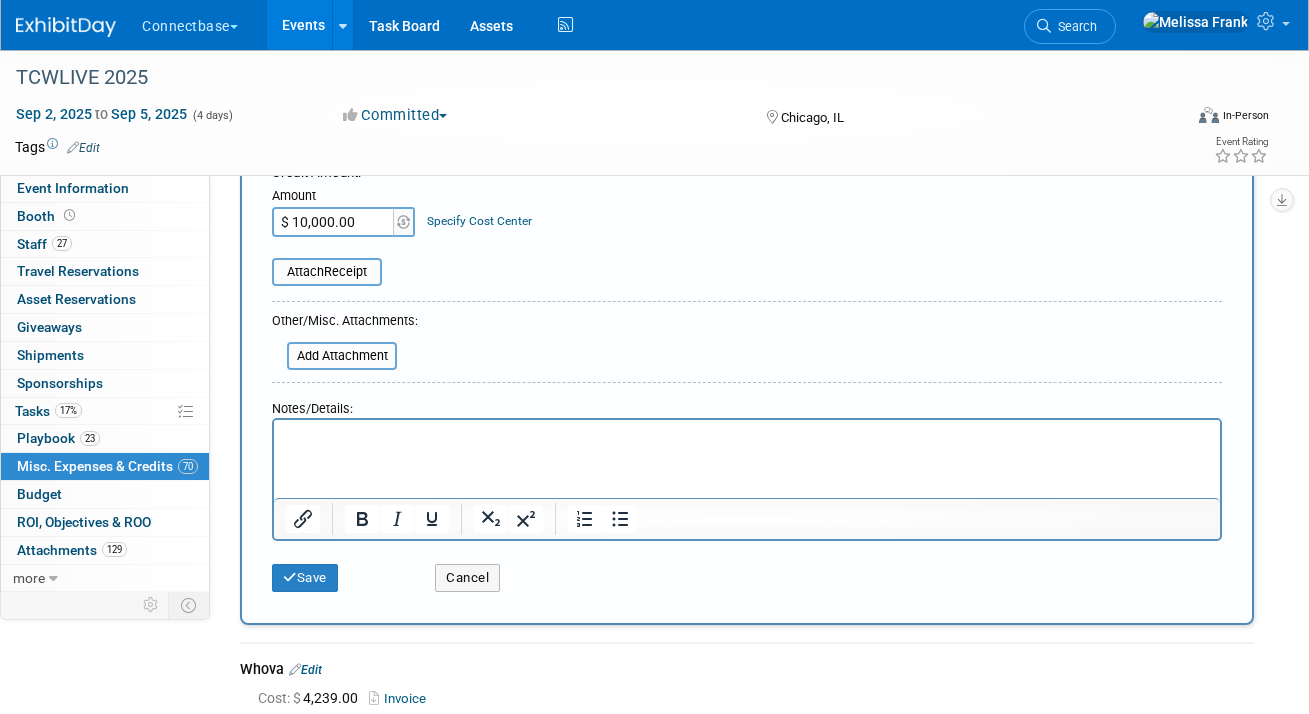 scroll, scrollTop: 262, scrollLeft: 0, axis: vertical 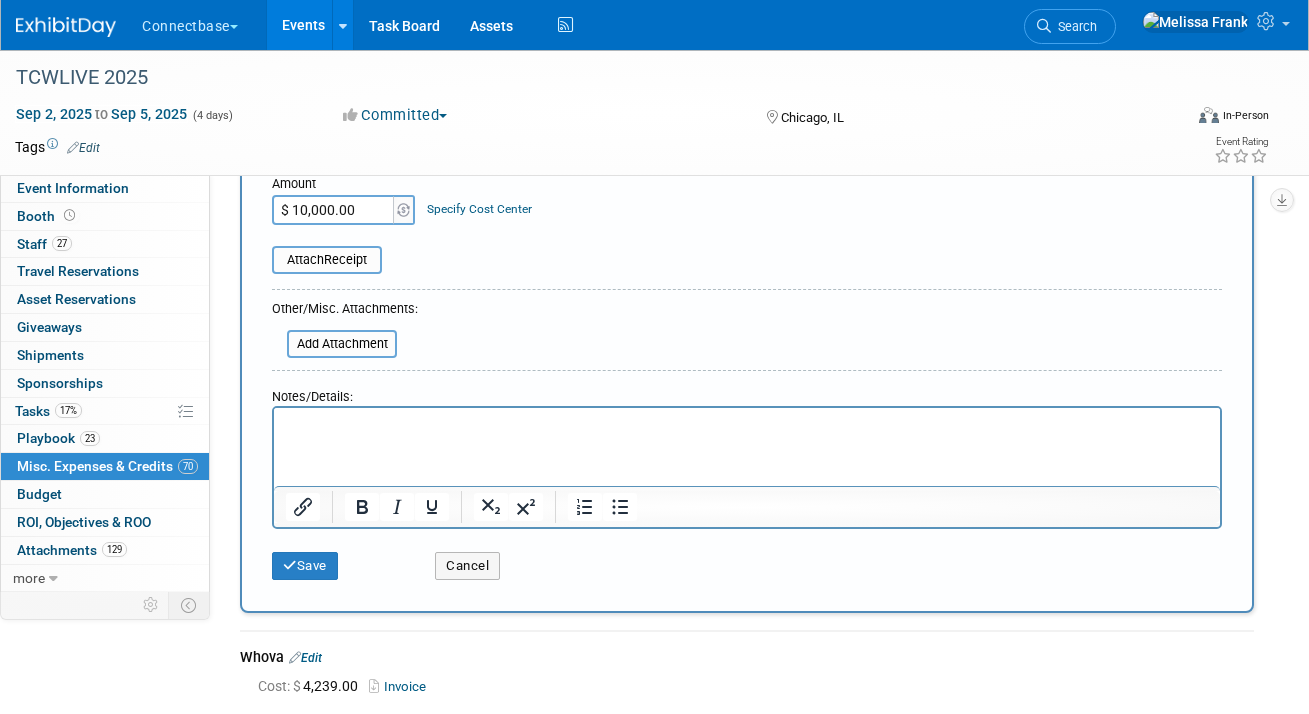 click at bounding box center (747, 421) 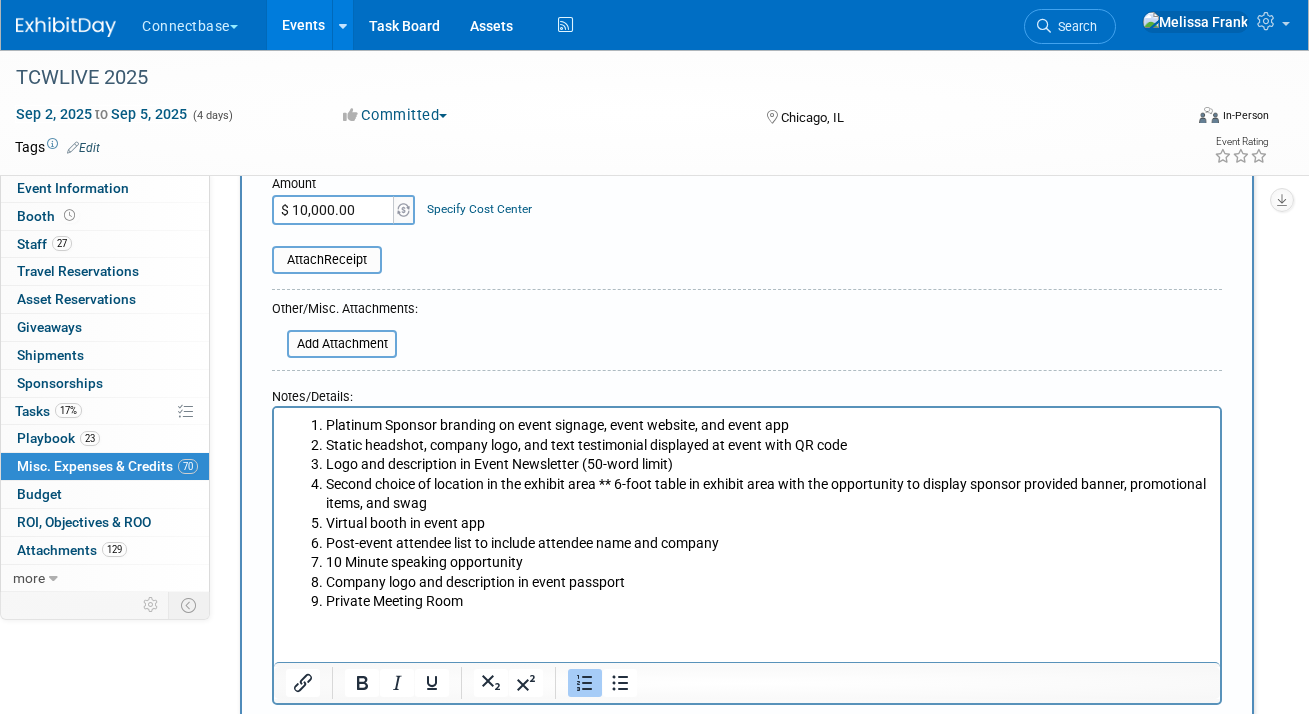 click on "Private Meeting Room" at bounding box center [767, 601] 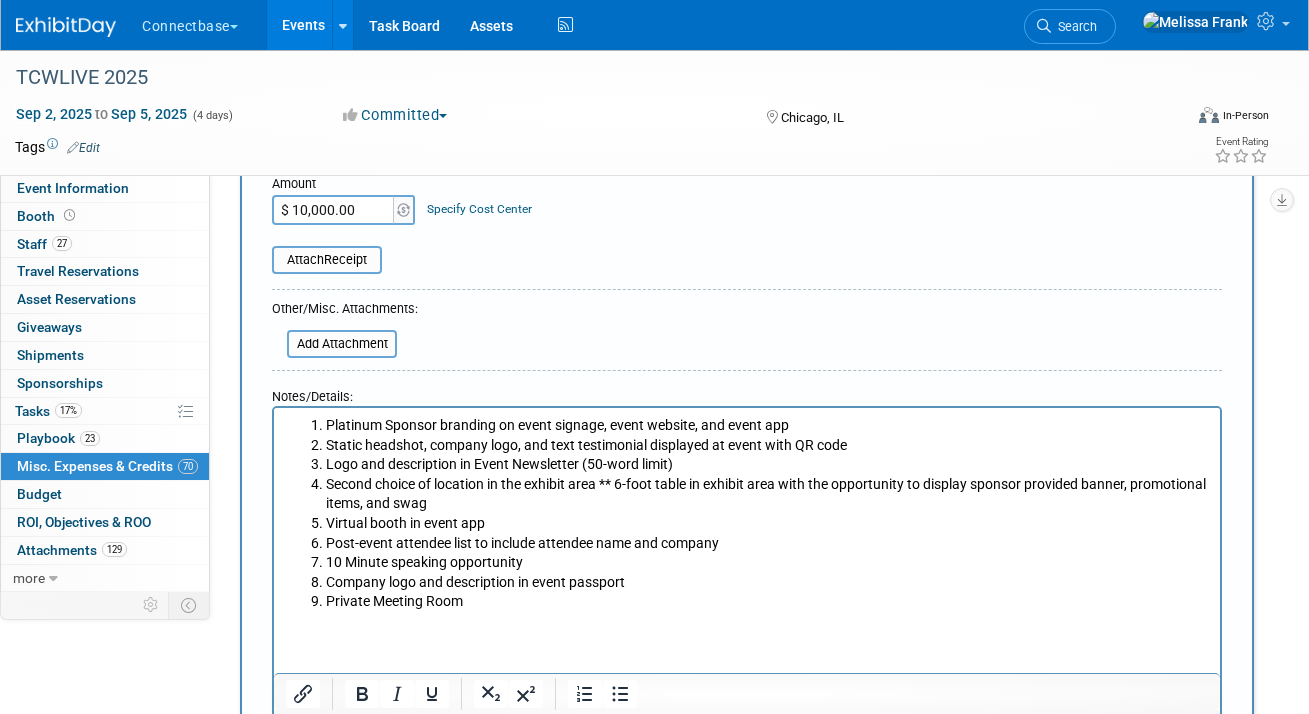 click on "10 Minute speaking opportunity" at bounding box center [767, 562] 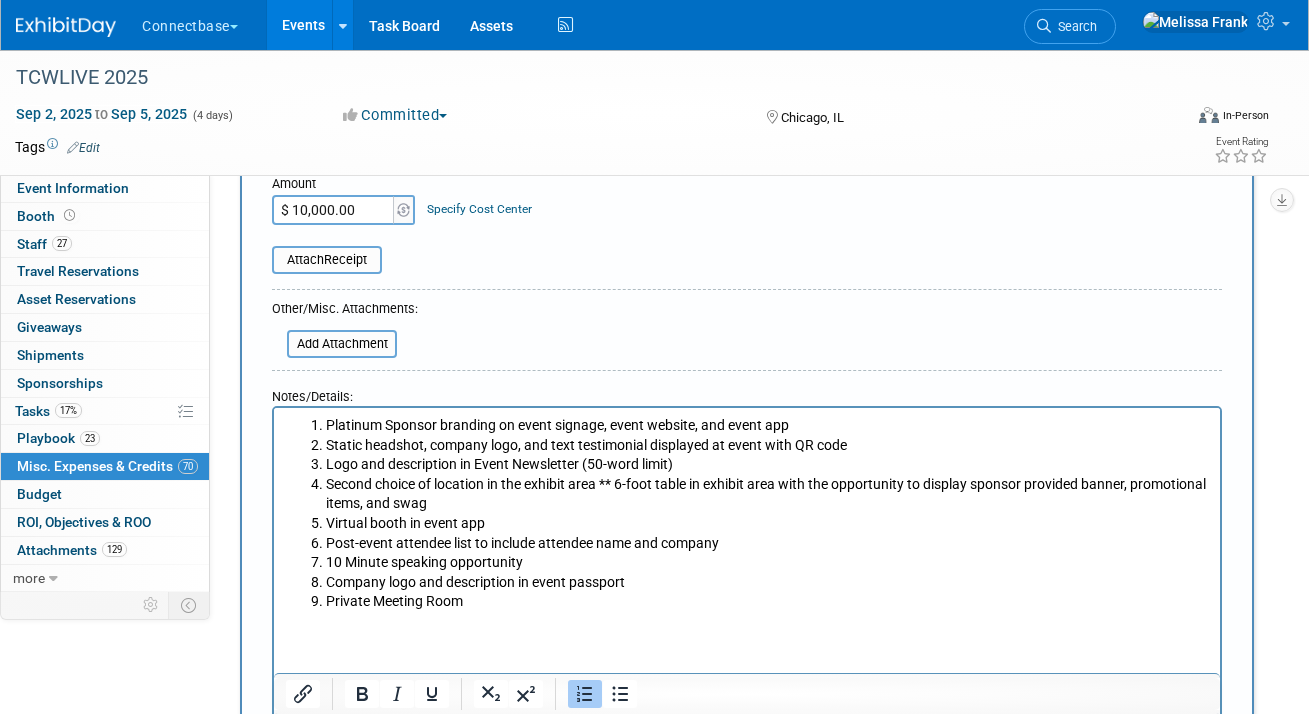 type 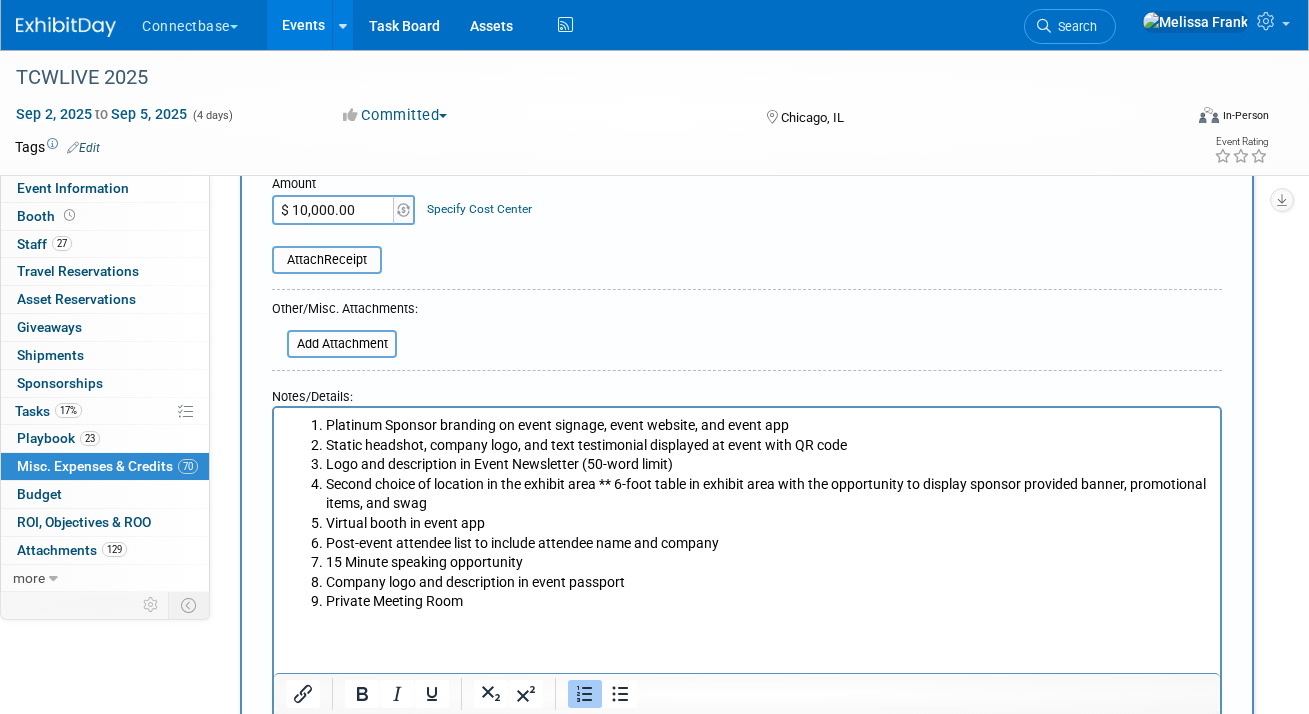 click on "15 Minute speaking opportunity" at bounding box center (767, 562) 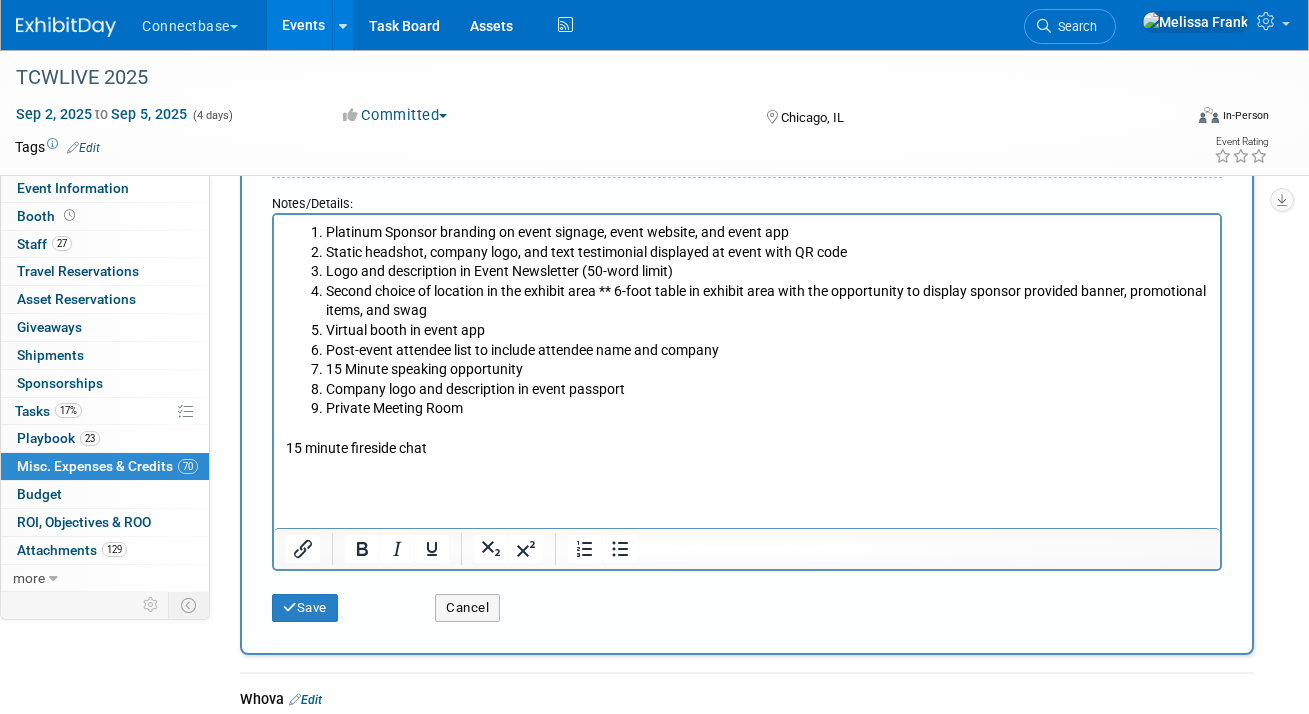 scroll, scrollTop: 478, scrollLeft: 0, axis: vertical 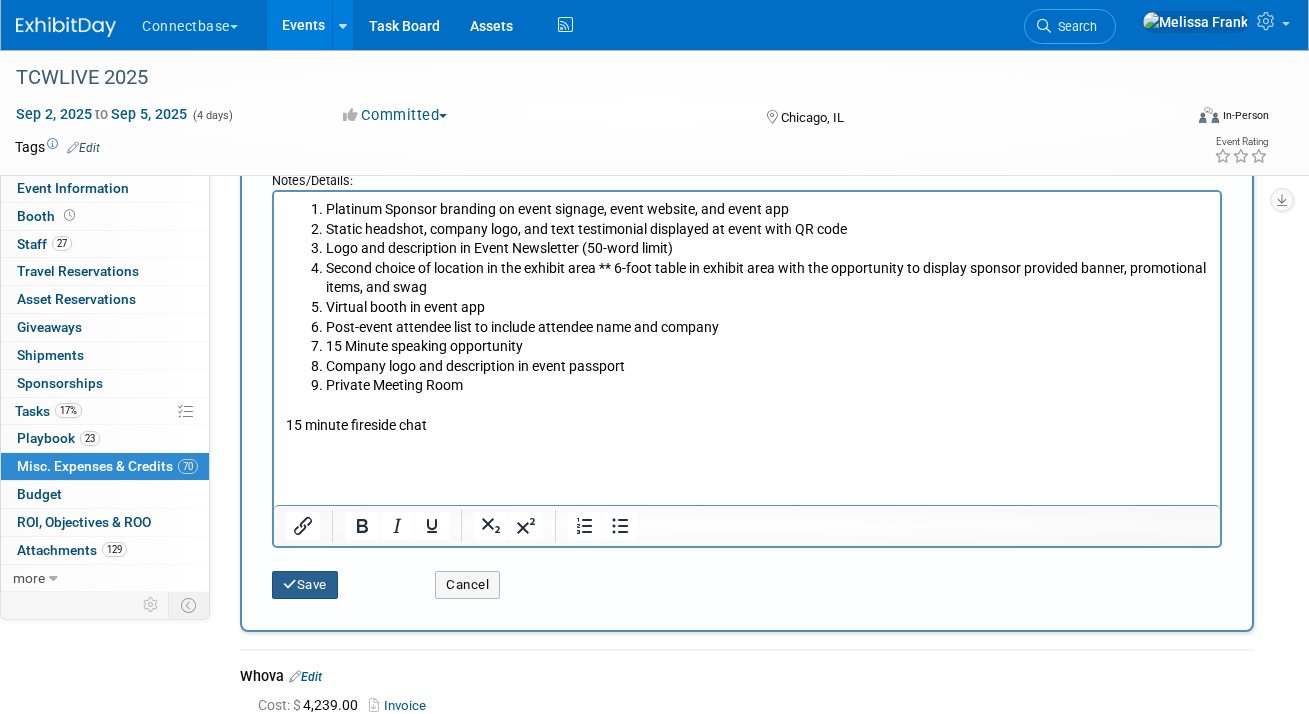 click on "Save" at bounding box center [305, 585] 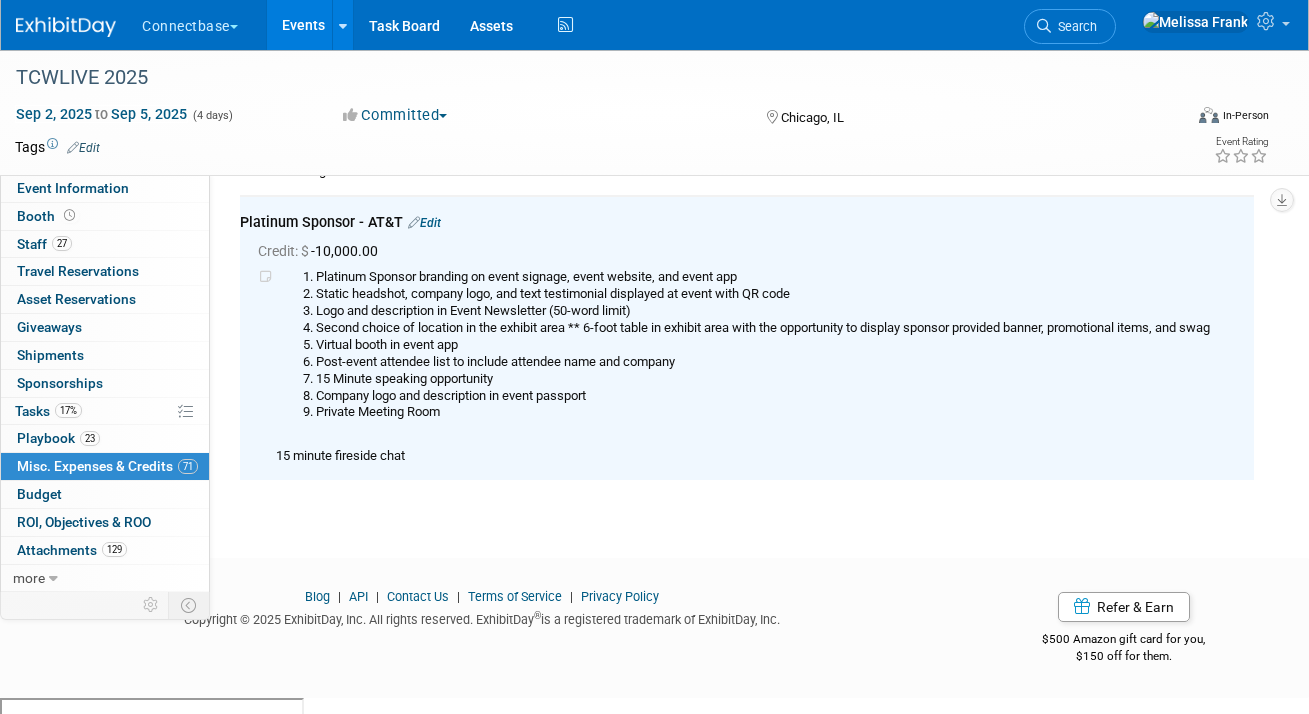 scroll, scrollTop: 19144, scrollLeft: 0, axis: vertical 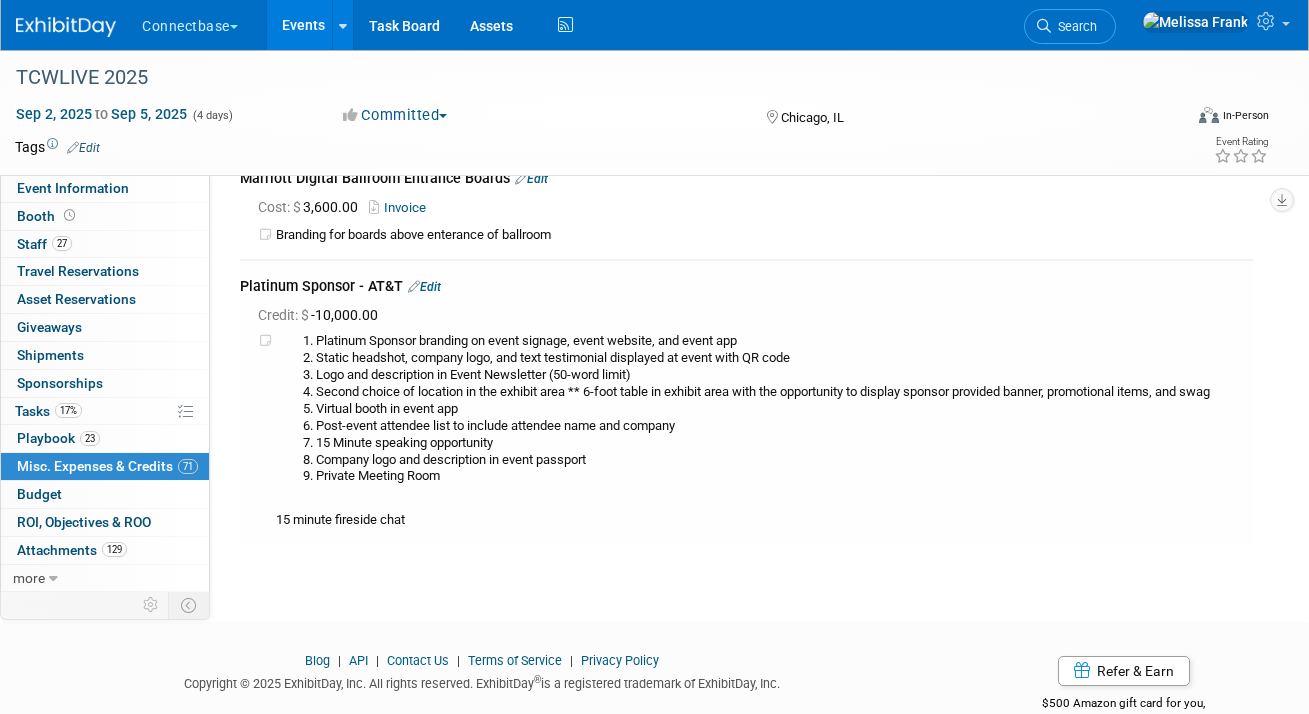 click on "Edit" at bounding box center (424, 287) 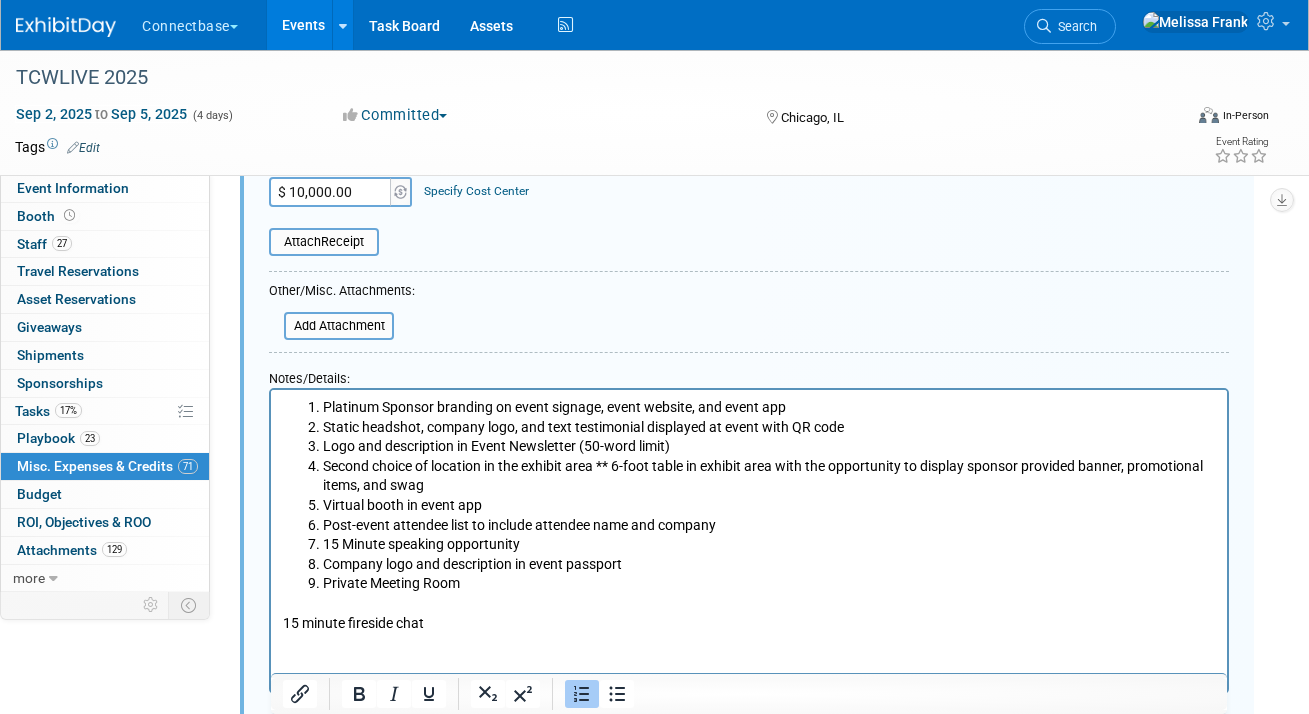 scroll, scrollTop: 19448, scrollLeft: 0, axis: vertical 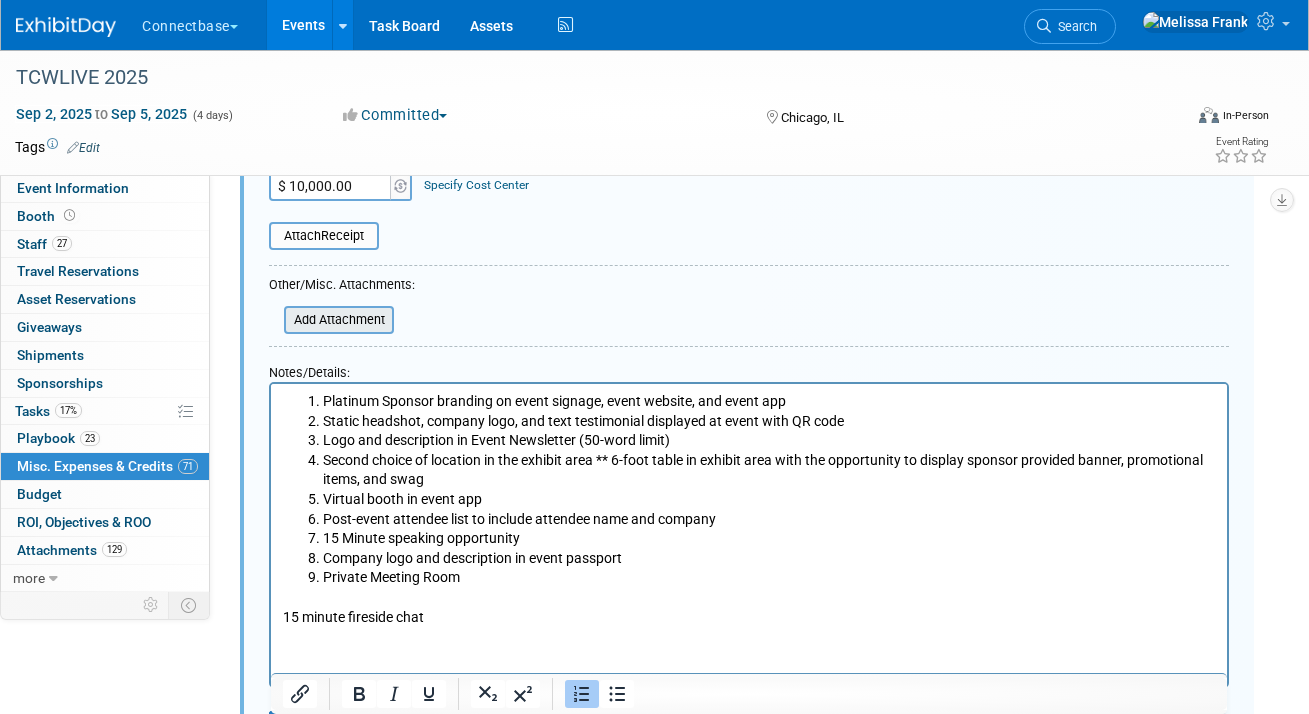 click at bounding box center [273, 320] 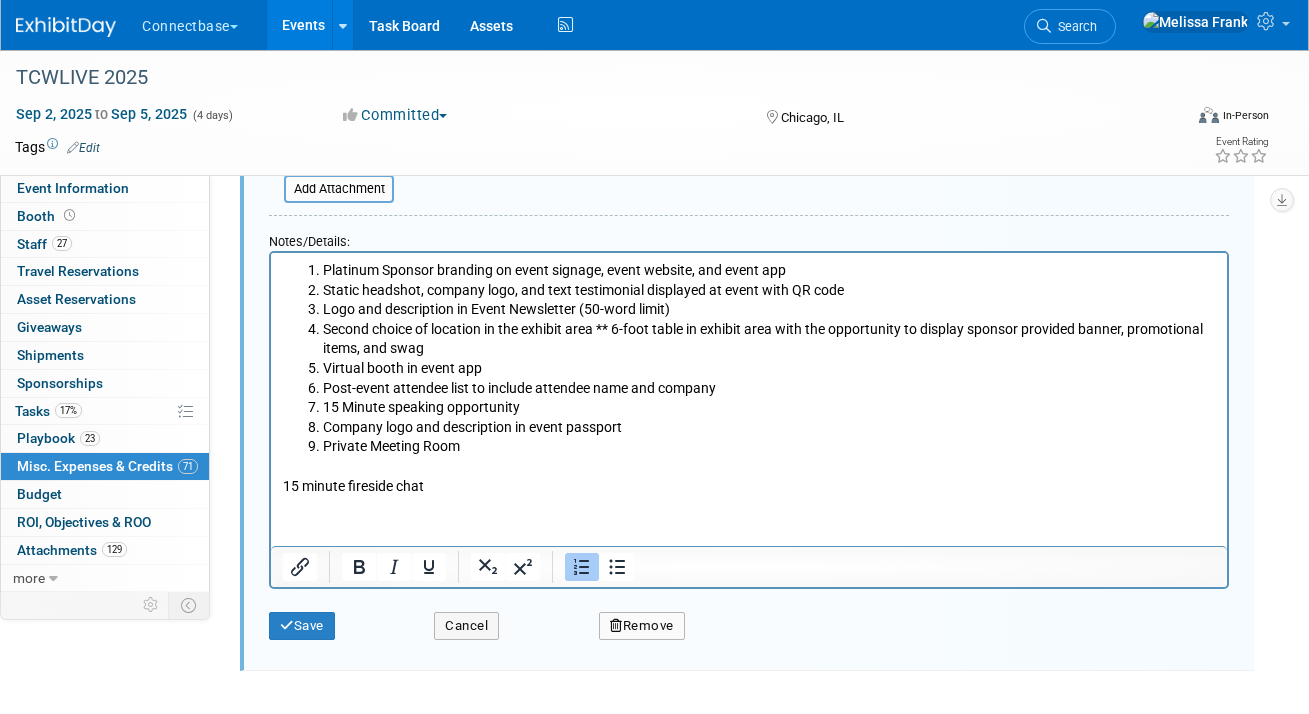 scroll, scrollTop: 19610, scrollLeft: 0, axis: vertical 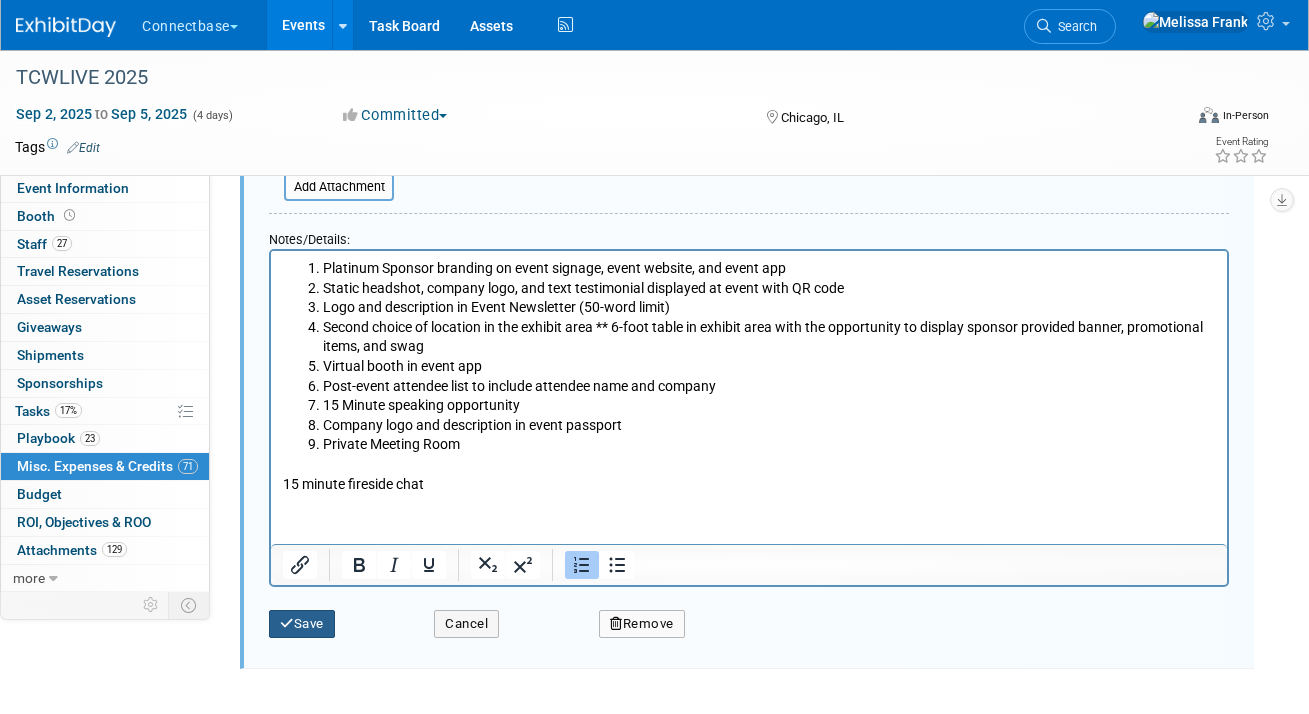 click on "Save" at bounding box center (302, 624) 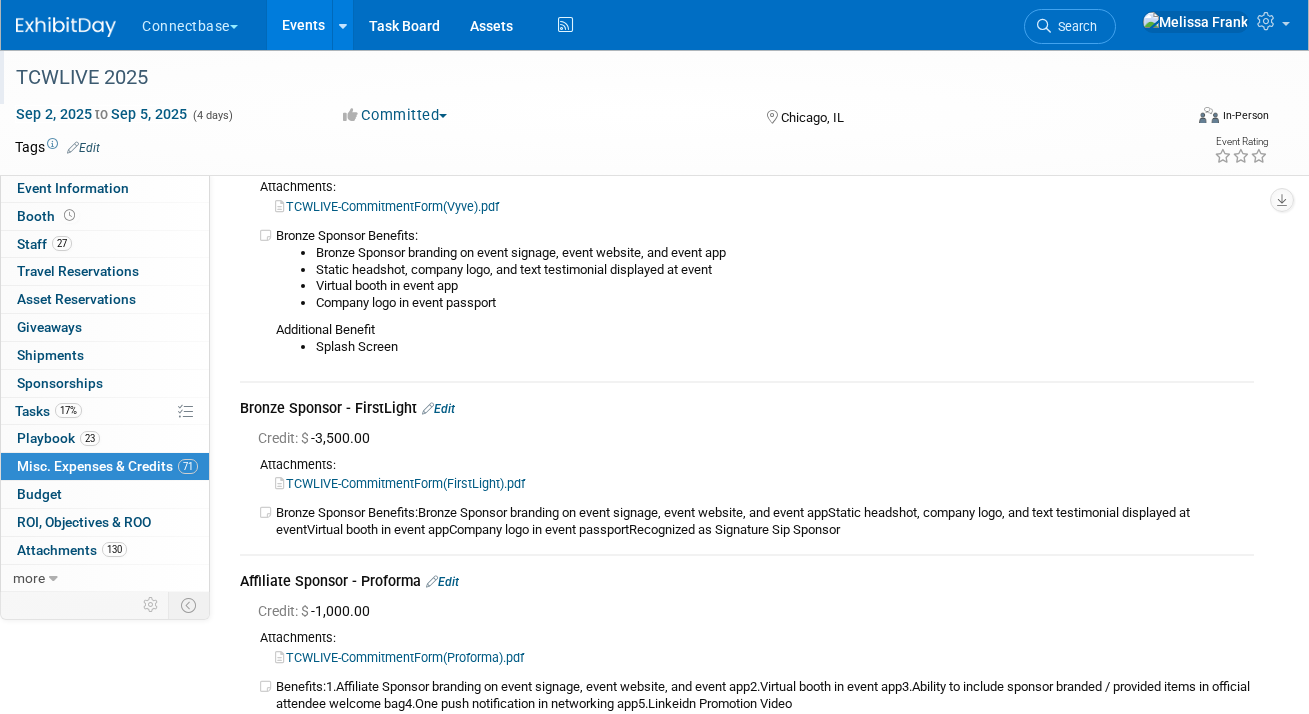 scroll, scrollTop: 14744, scrollLeft: 0, axis: vertical 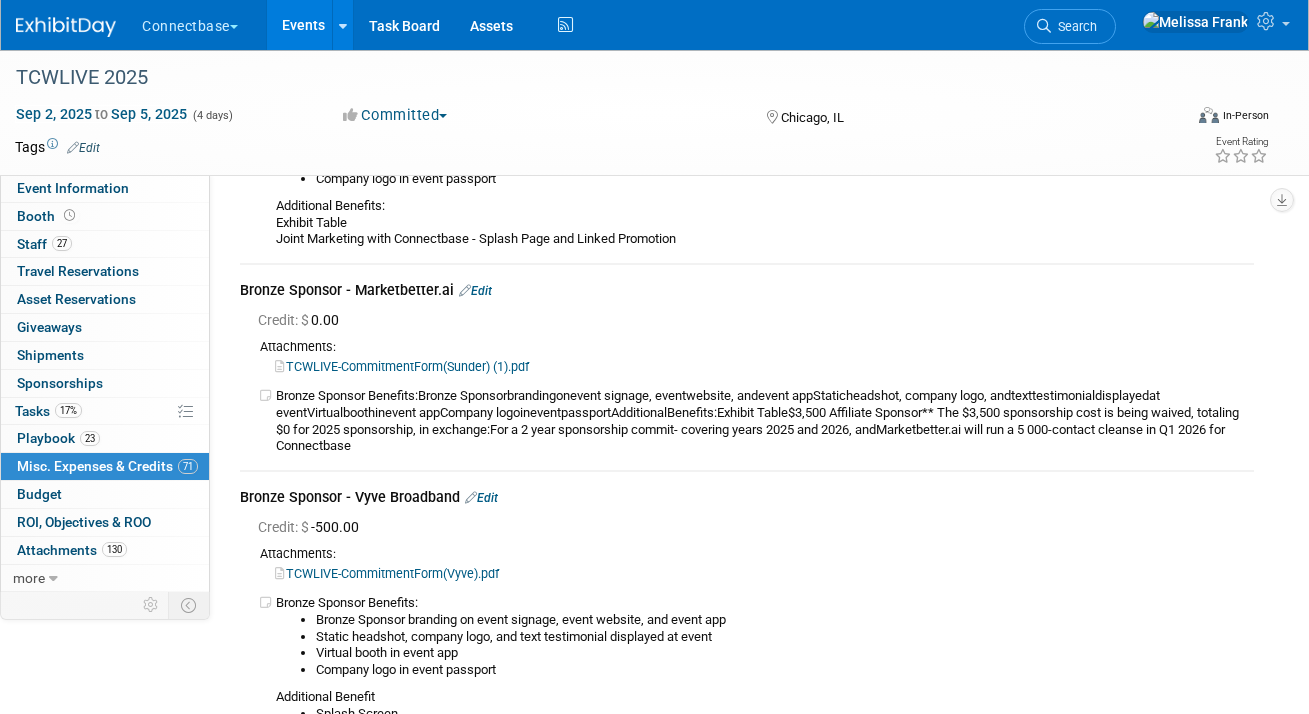 click on "Events" at bounding box center [303, 25] 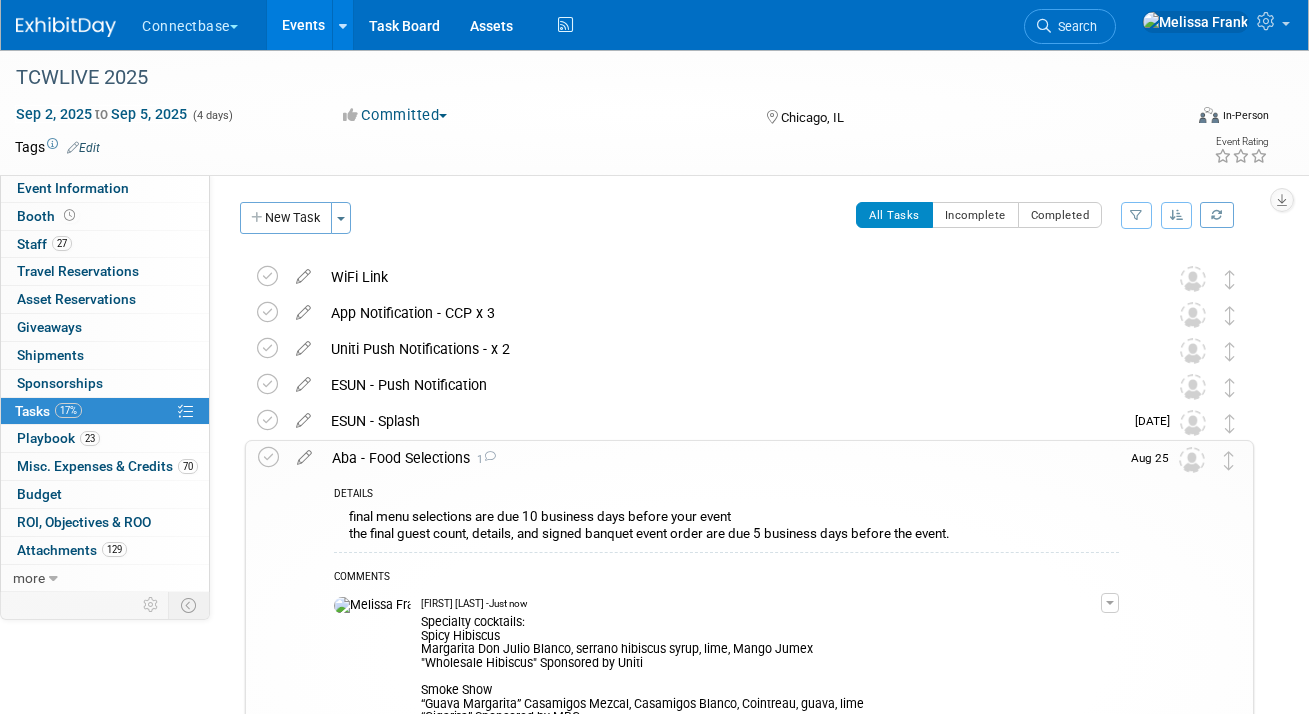 scroll, scrollTop: 0, scrollLeft: 0, axis: both 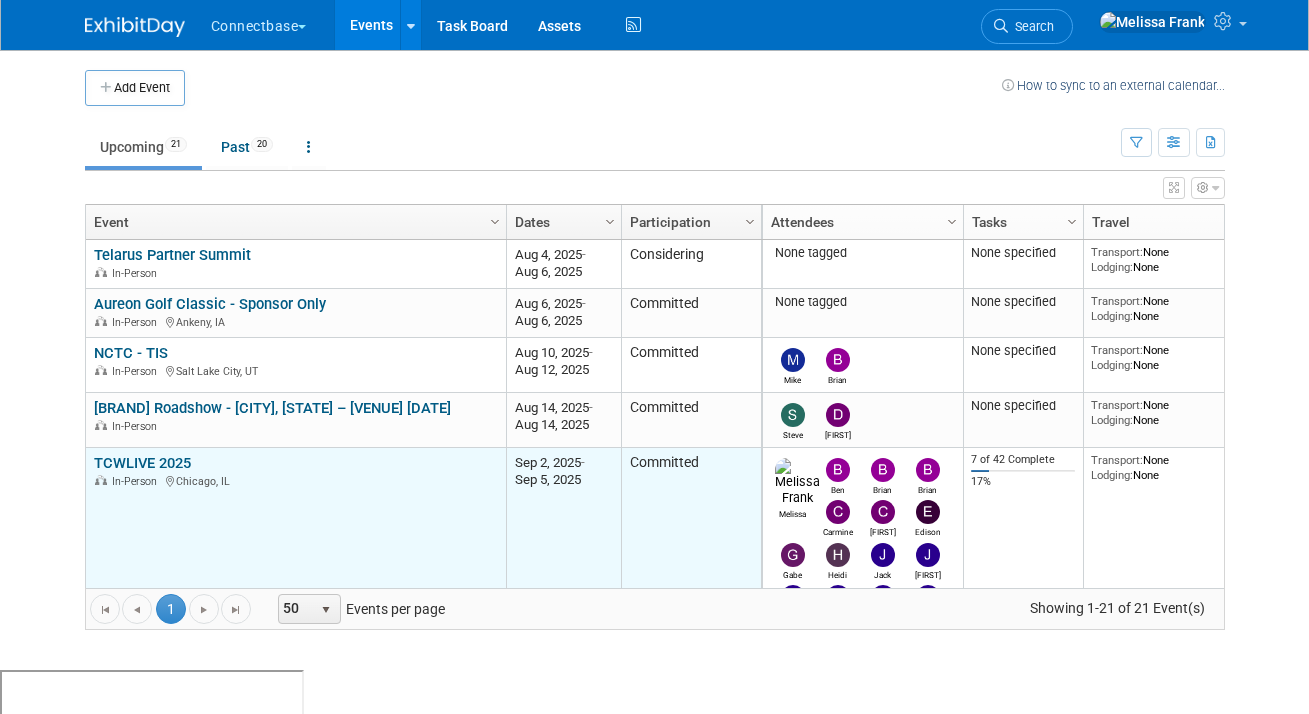 click on "TCWLIVE 2025" at bounding box center (142, 463) 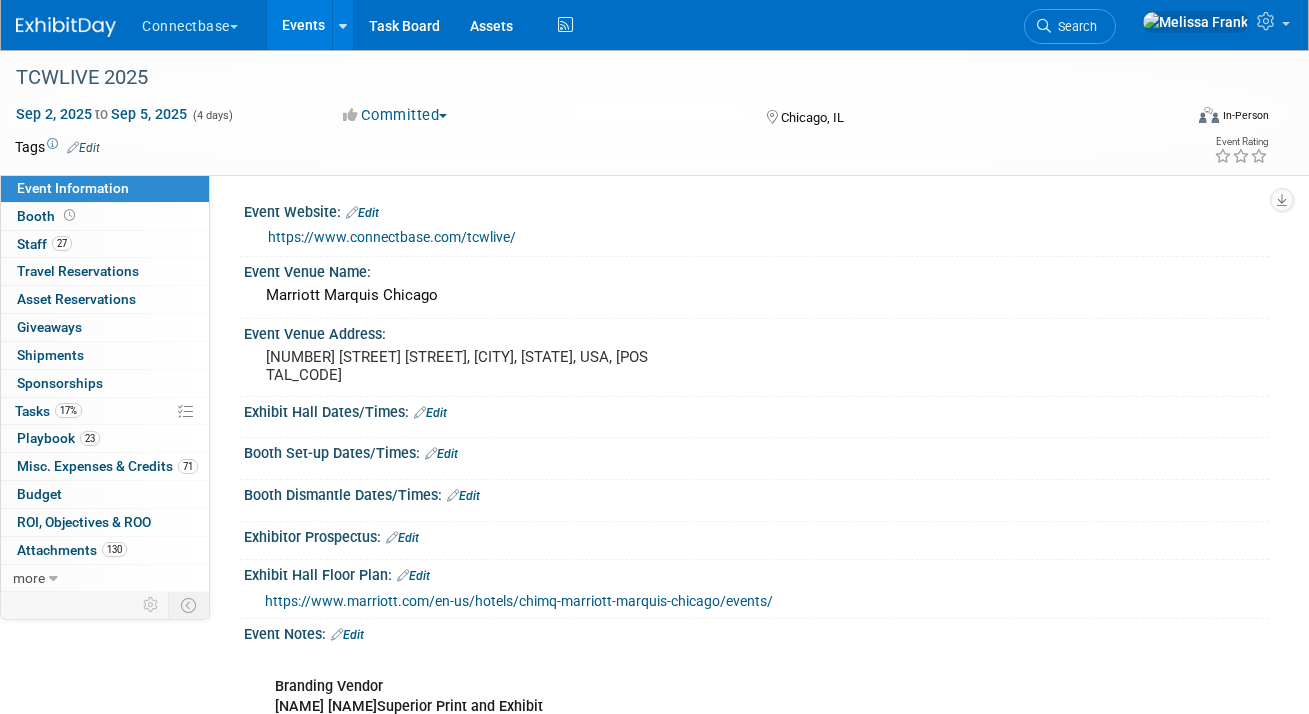 scroll, scrollTop: 0, scrollLeft: 0, axis: both 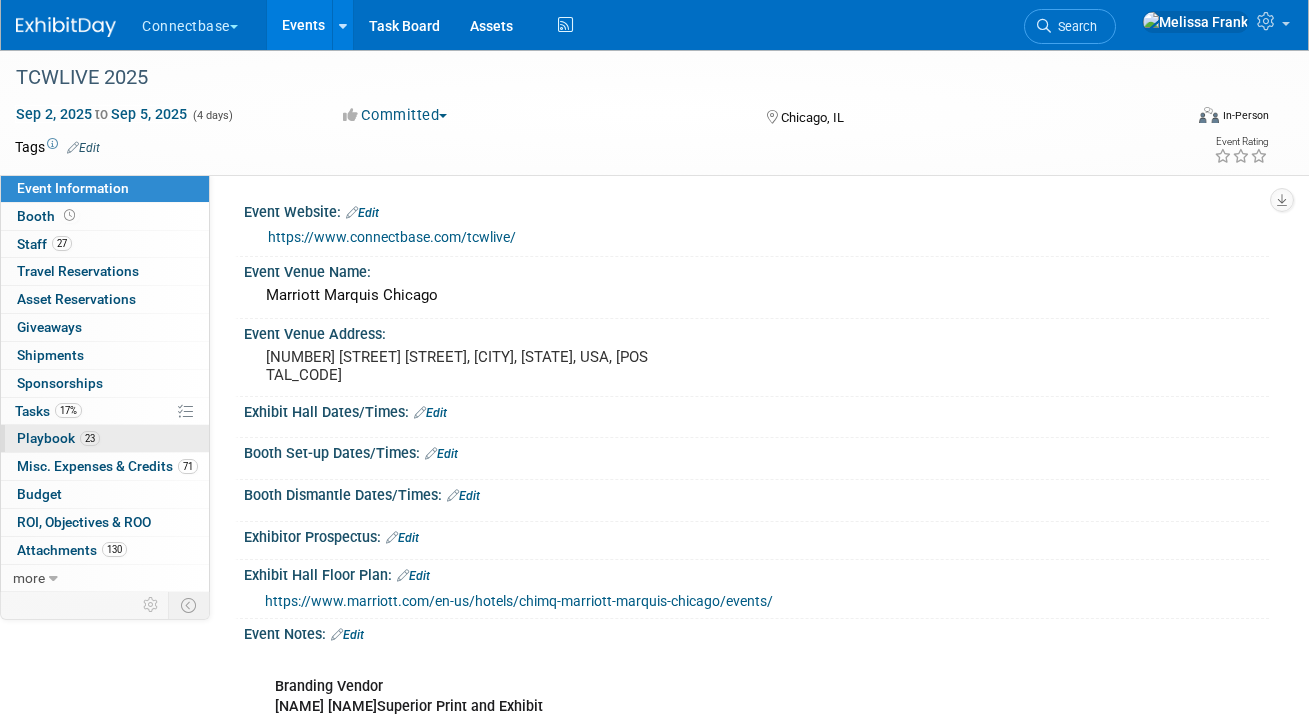 click on "Playbook 23" at bounding box center (58, 438) 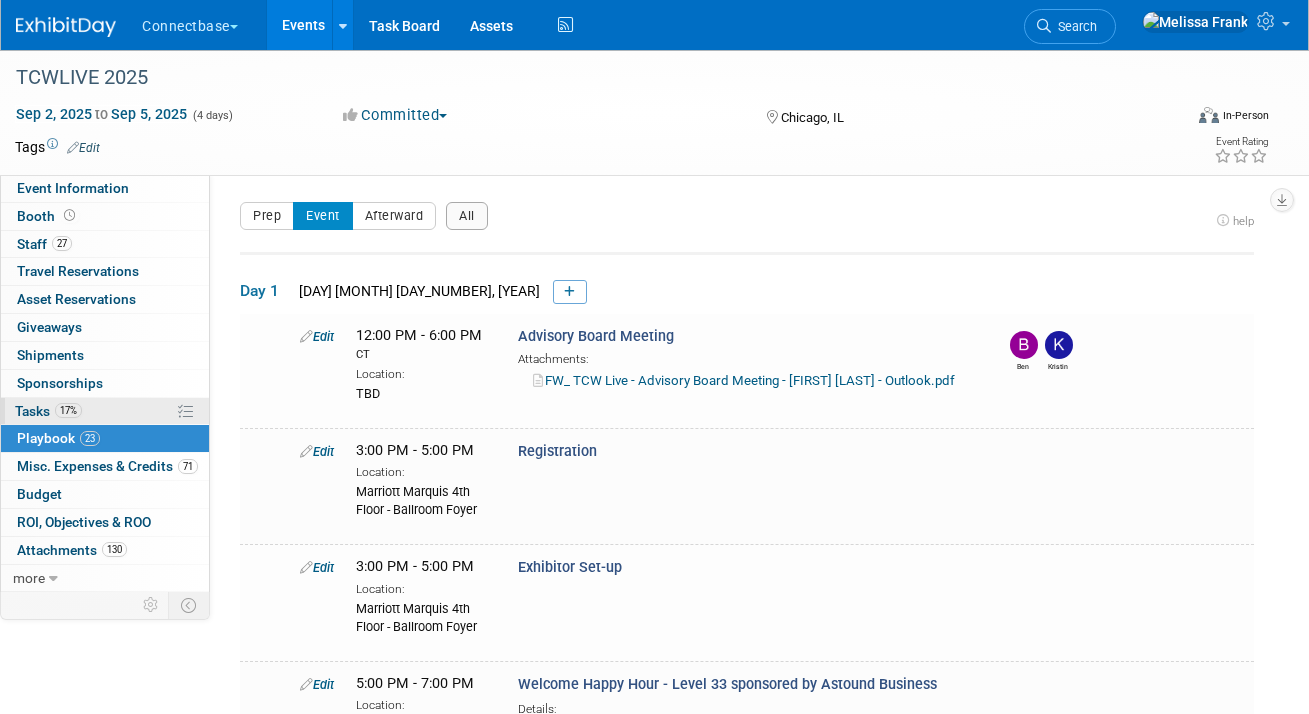 click on "17%
Tasks 17%" at bounding box center (105, 411) 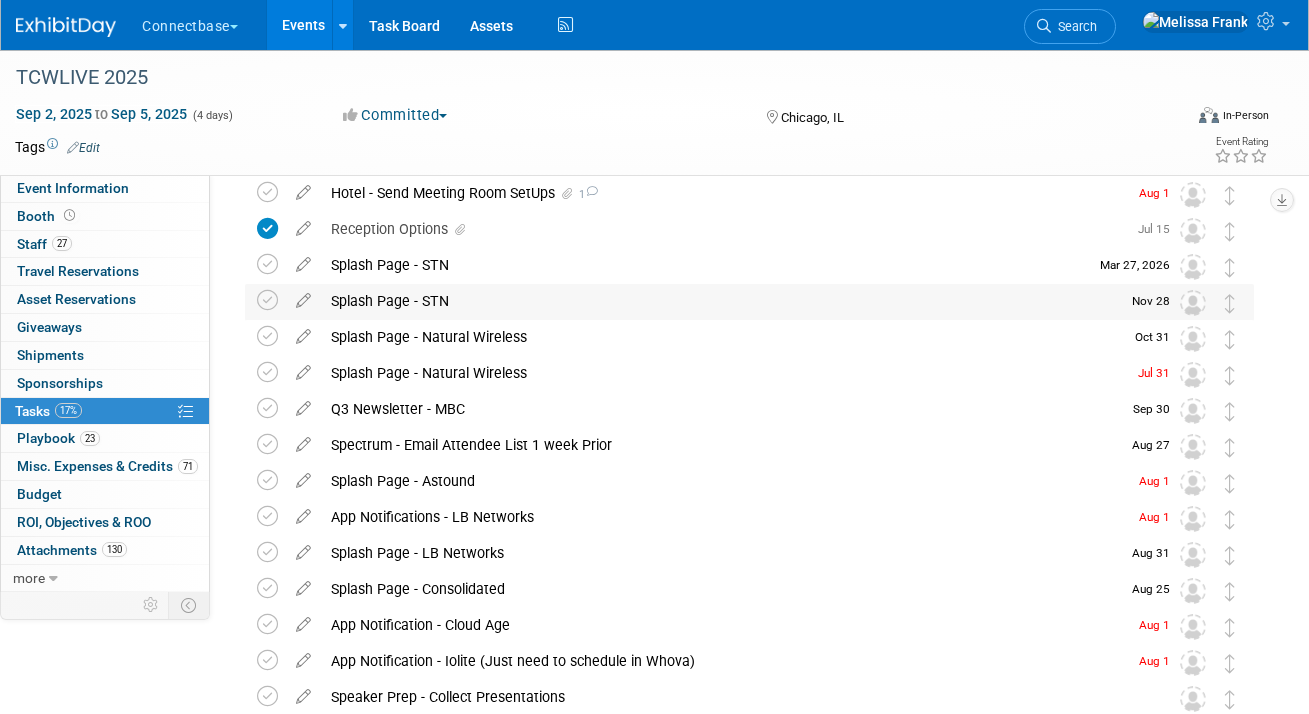 scroll, scrollTop: 520, scrollLeft: 0, axis: vertical 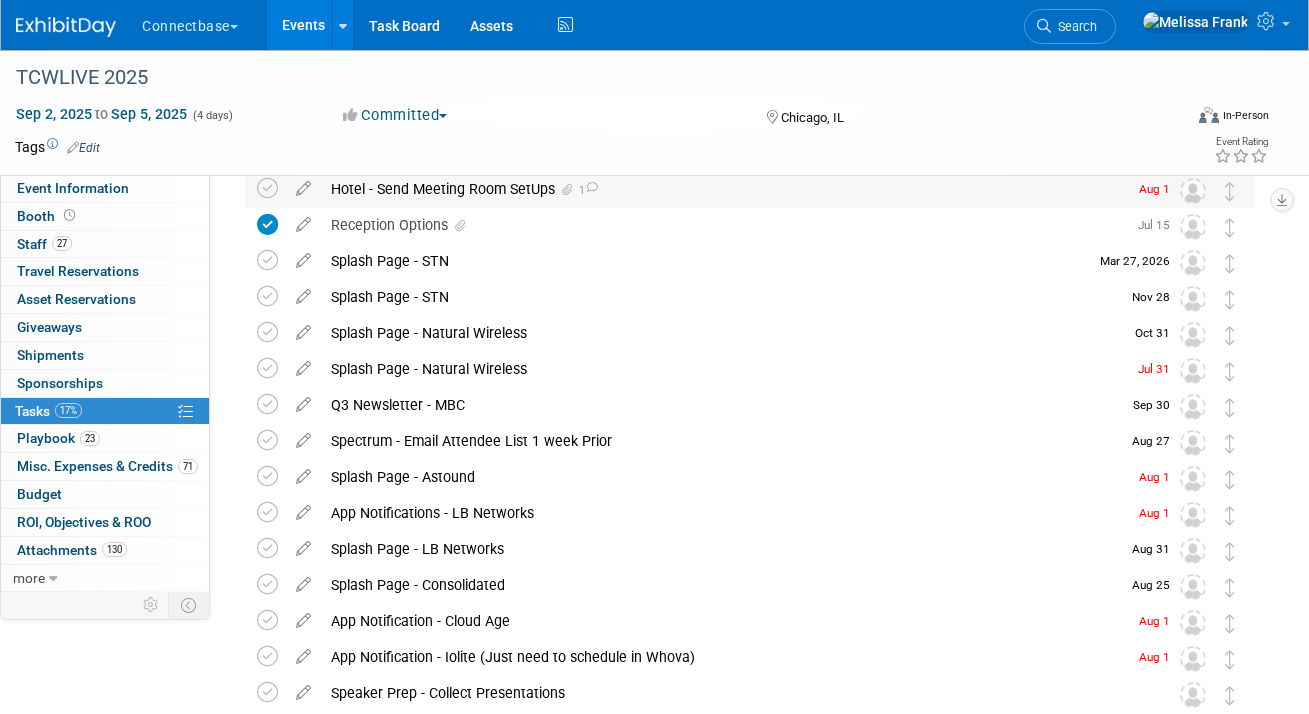 click on "Hotel - Send Meeting Room SetUps
1" at bounding box center (724, 189) 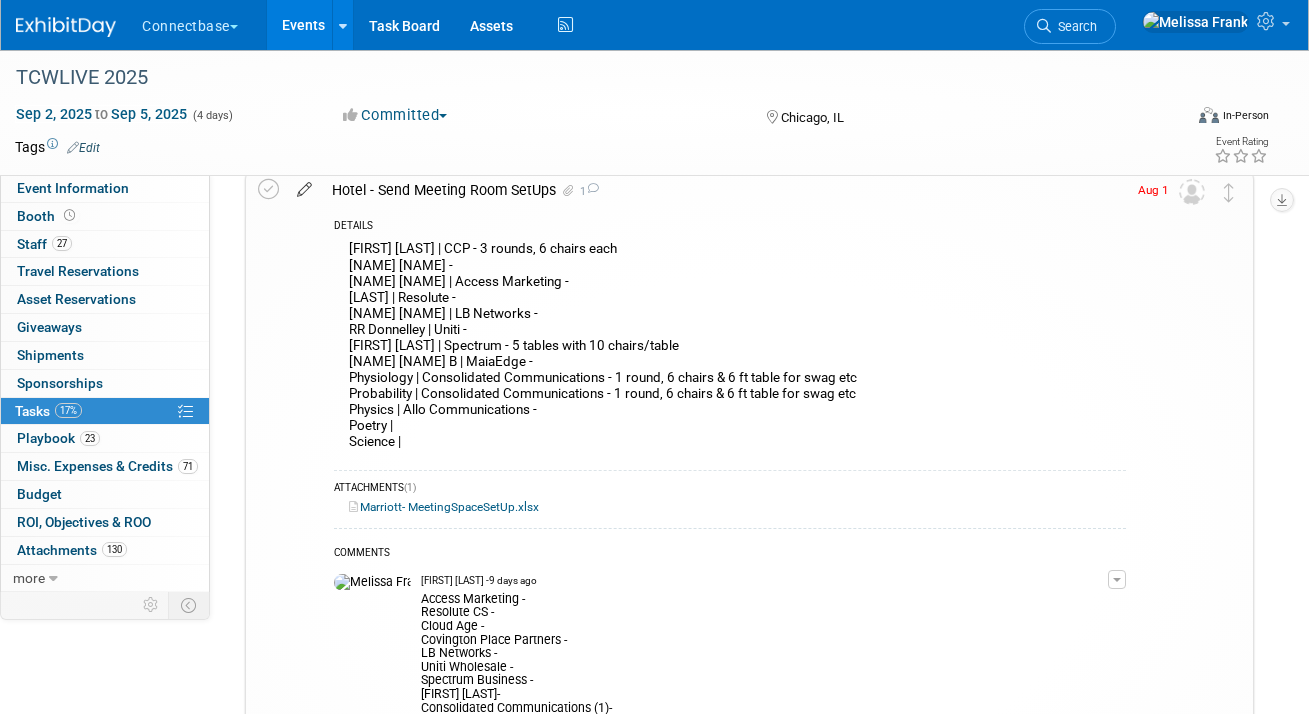 click at bounding box center (304, 185) 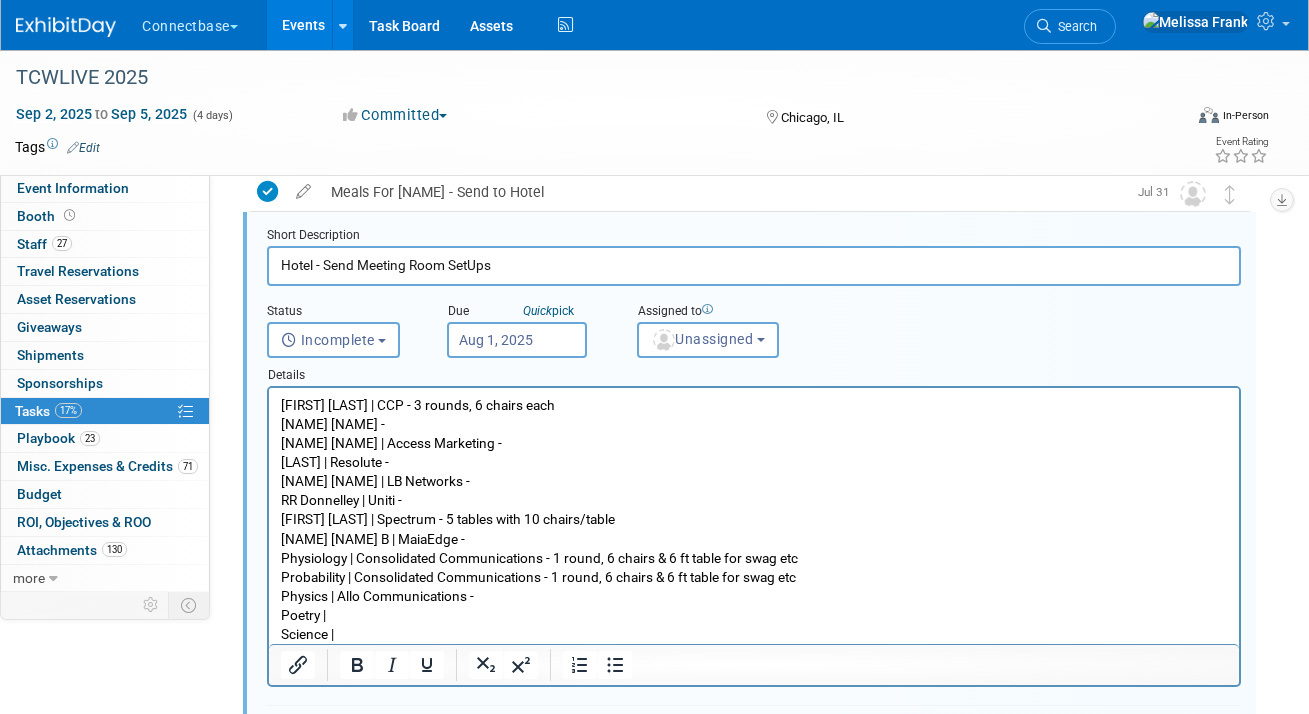 scroll, scrollTop: 489, scrollLeft: 0, axis: vertical 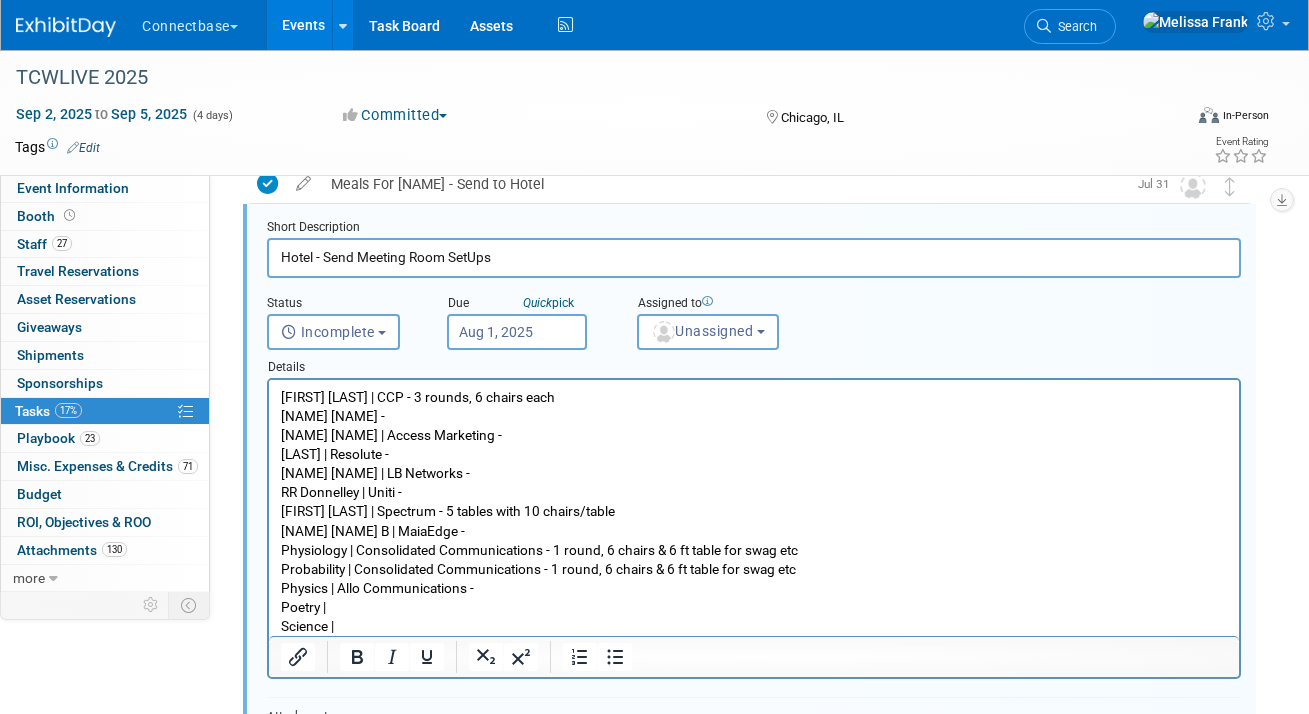 click on "George Pullman | CCP - 3 rounds, 6 chairs each John Hancock | Cloud Age -  William Kimball | Access Marketing -  Marshall Field | Resolute -  Henry Clarke | LB Networks -  RR Donnelley | Uniti -  Daniel Burnham A | Spectrum - 5 tables with 10 chairs/table Daniel Burnham B | MaiaEdge -  Physiology | Consolidated Communications - 1 round, 6 chairs & 6 ft table for swag etc Probability | Consolidated Communications - 1 round, 6 chairs & 6 ft table for swag etc Physics | Allo Communications -  Poetry | Science |" at bounding box center [754, 512] 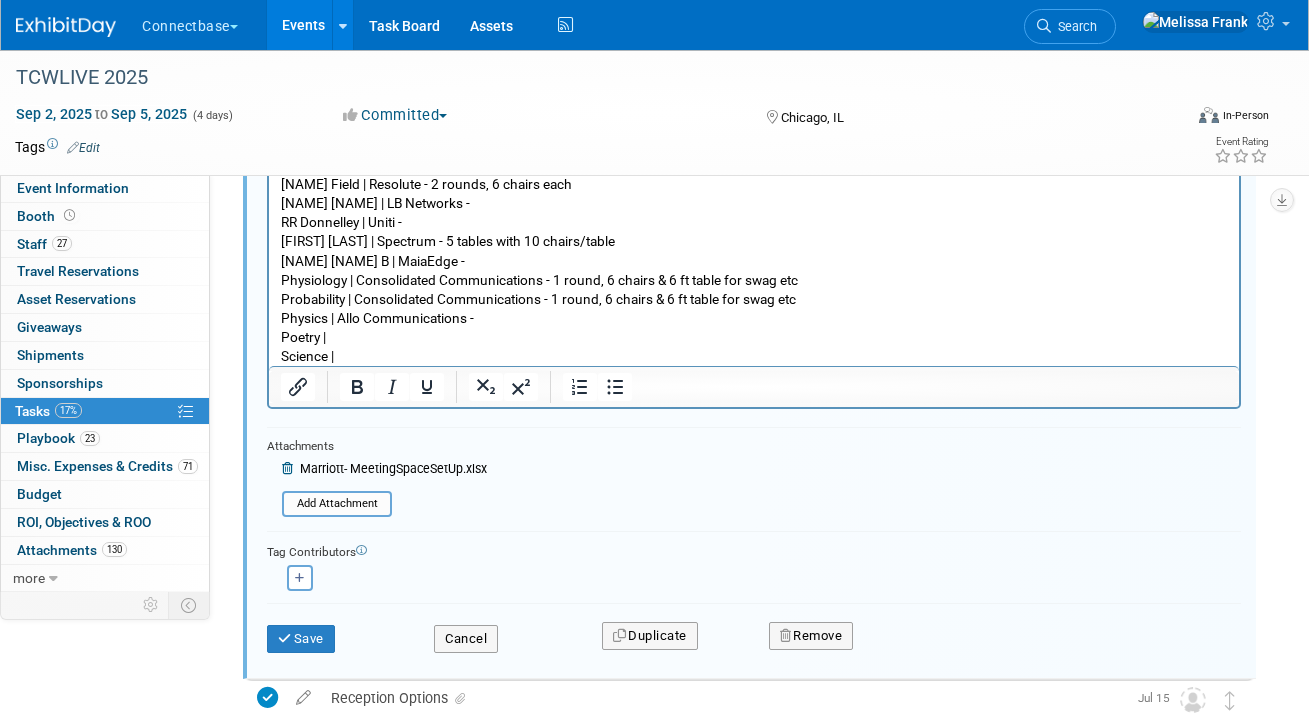 scroll, scrollTop: 789, scrollLeft: 0, axis: vertical 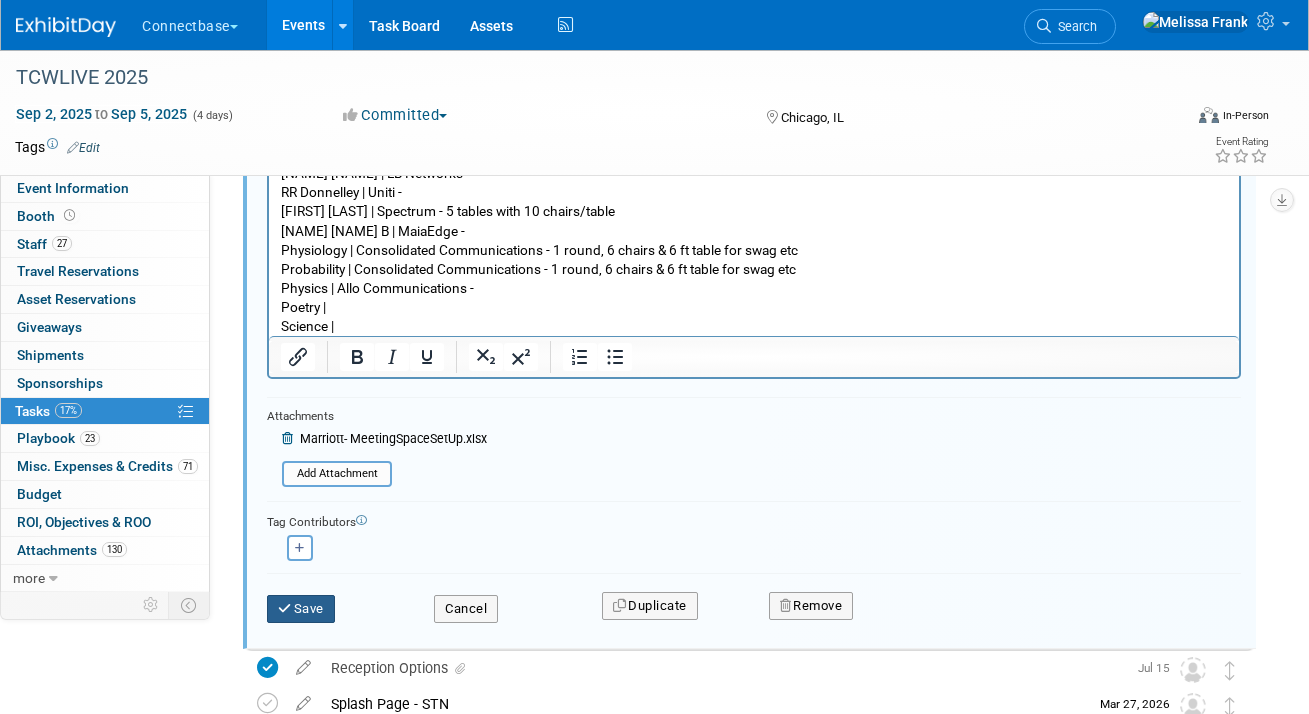 click on "Save" at bounding box center (301, 609) 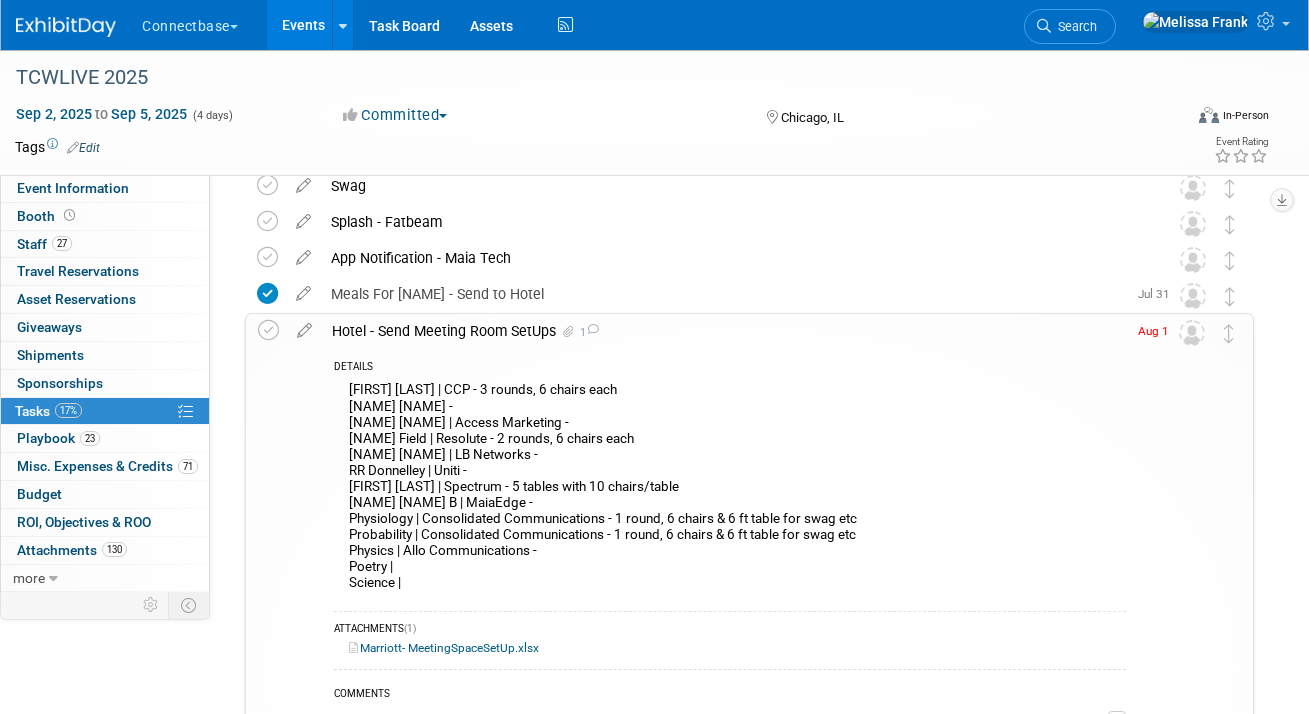 scroll, scrollTop: 254, scrollLeft: 0, axis: vertical 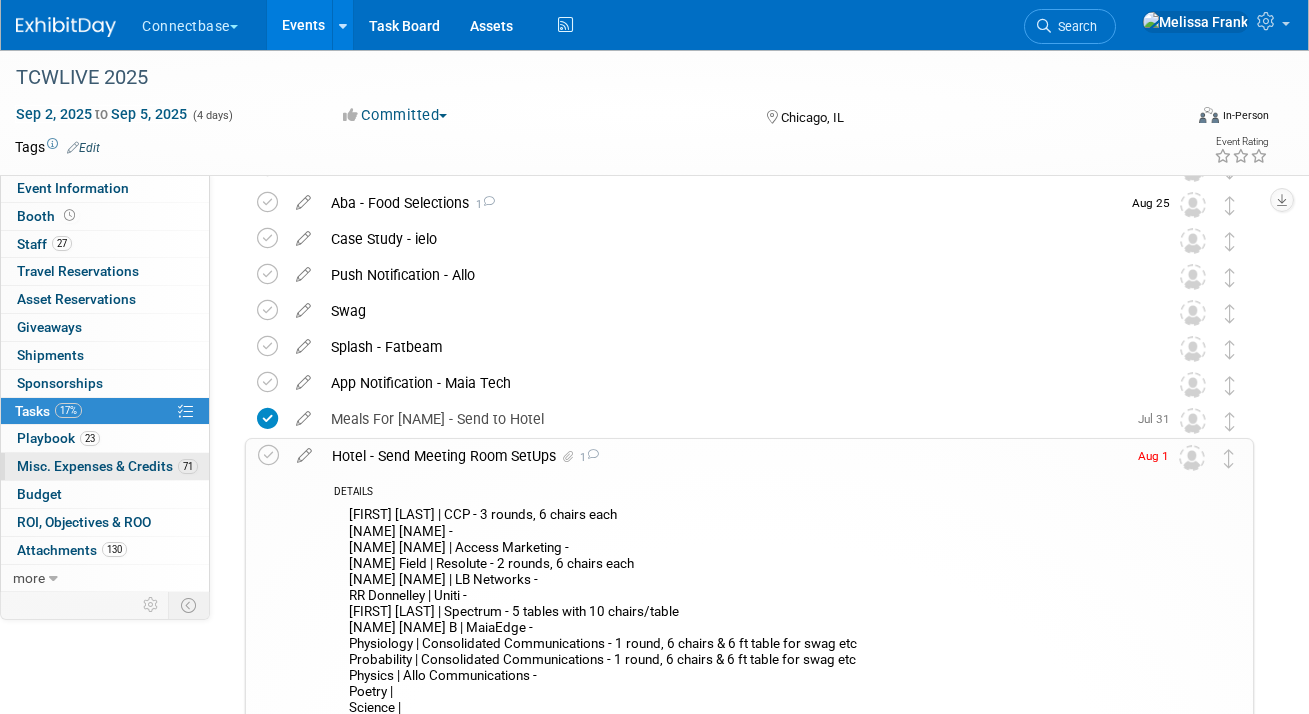 click on "Misc. Expenses & Credits 71" at bounding box center [107, 466] 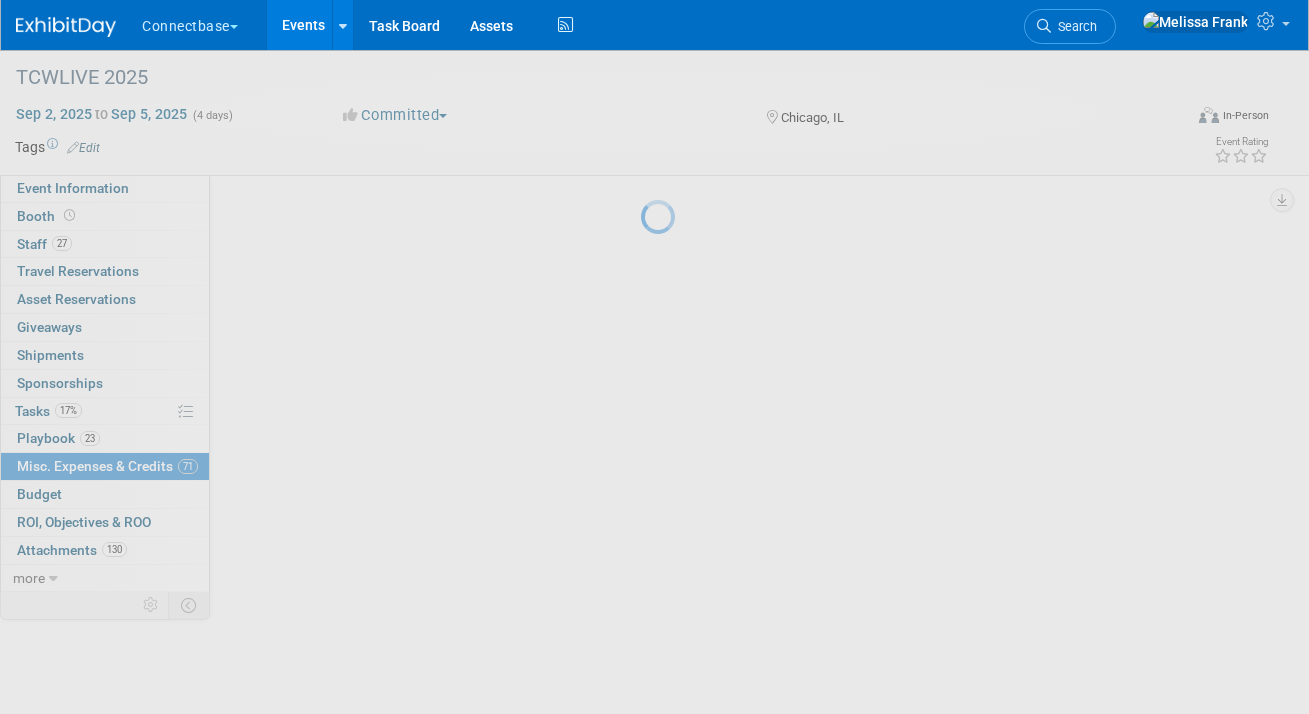 scroll, scrollTop: 0, scrollLeft: 0, axis: both 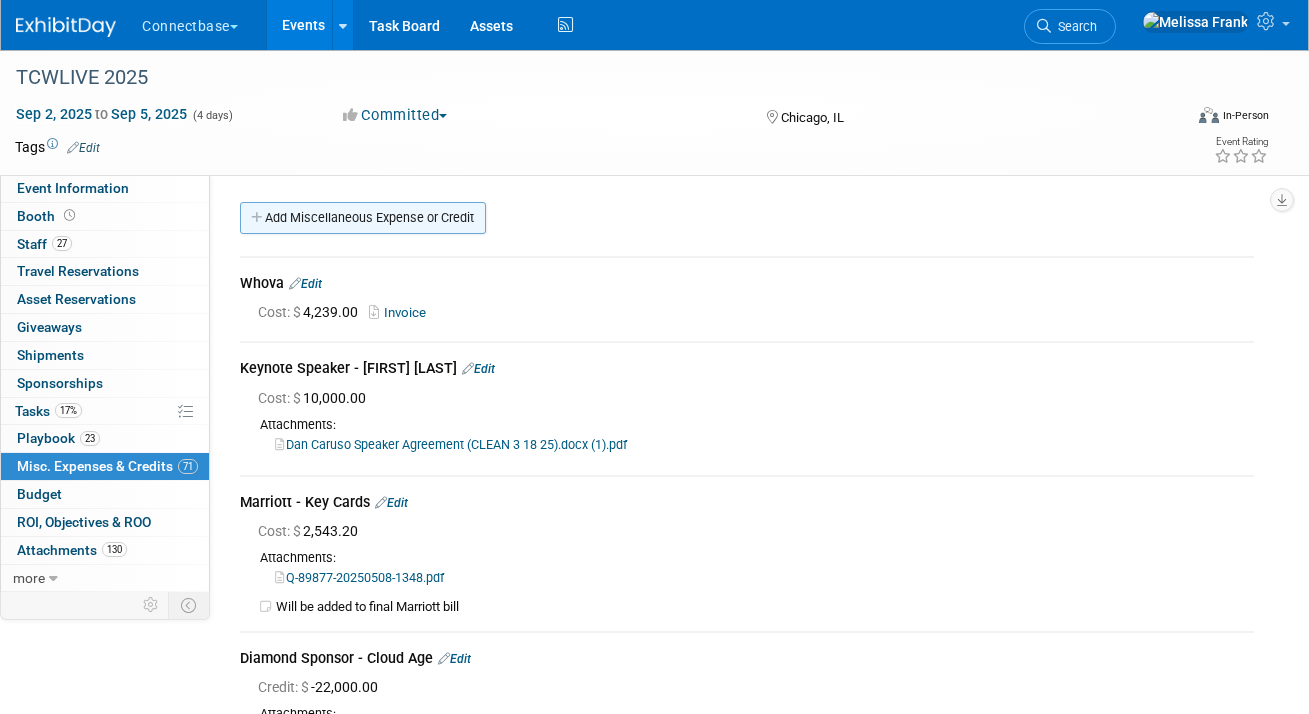 click on "Add Miscellaneous Expense or Credit" at bounding box center (363, 218) 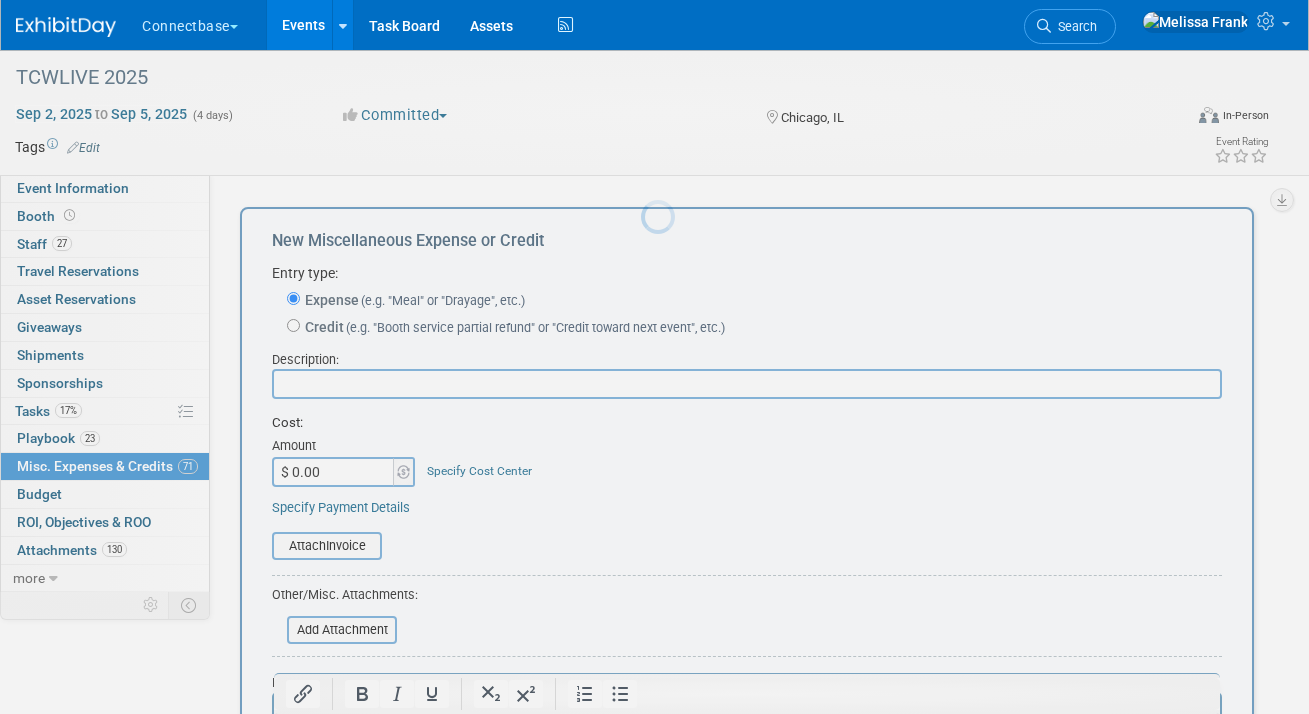 scroll, scrollTop: 0, scrollLeft: 0, axis: both 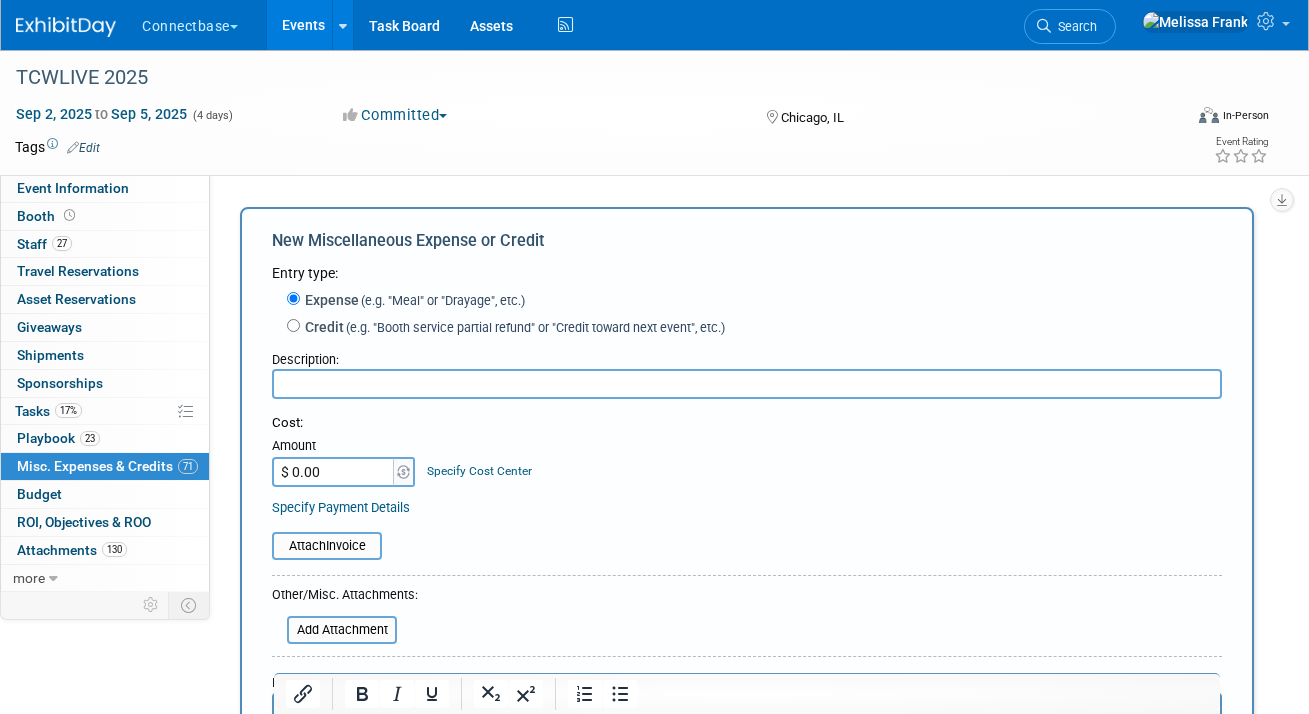 click on "Credit  (e.g. "Booth service partial refund" or "Credit toward next event", etc.)" at bounding box center [512, 327] 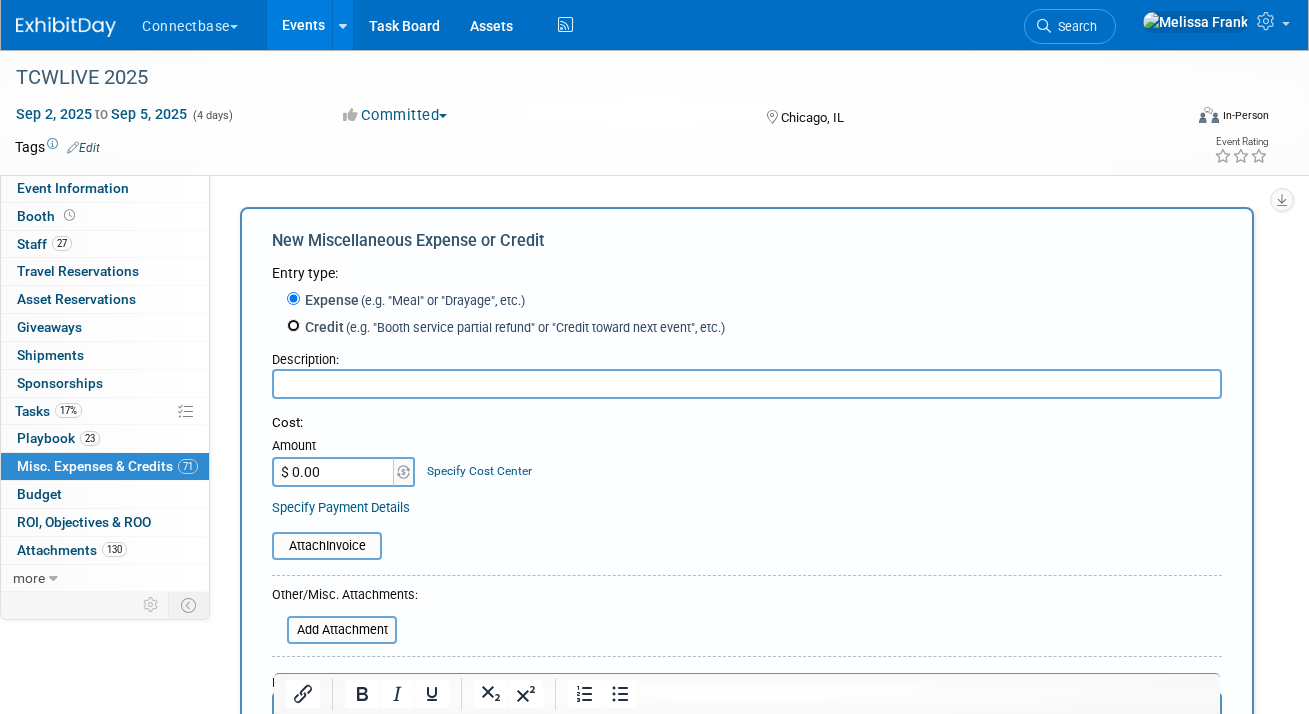 radio on "true" 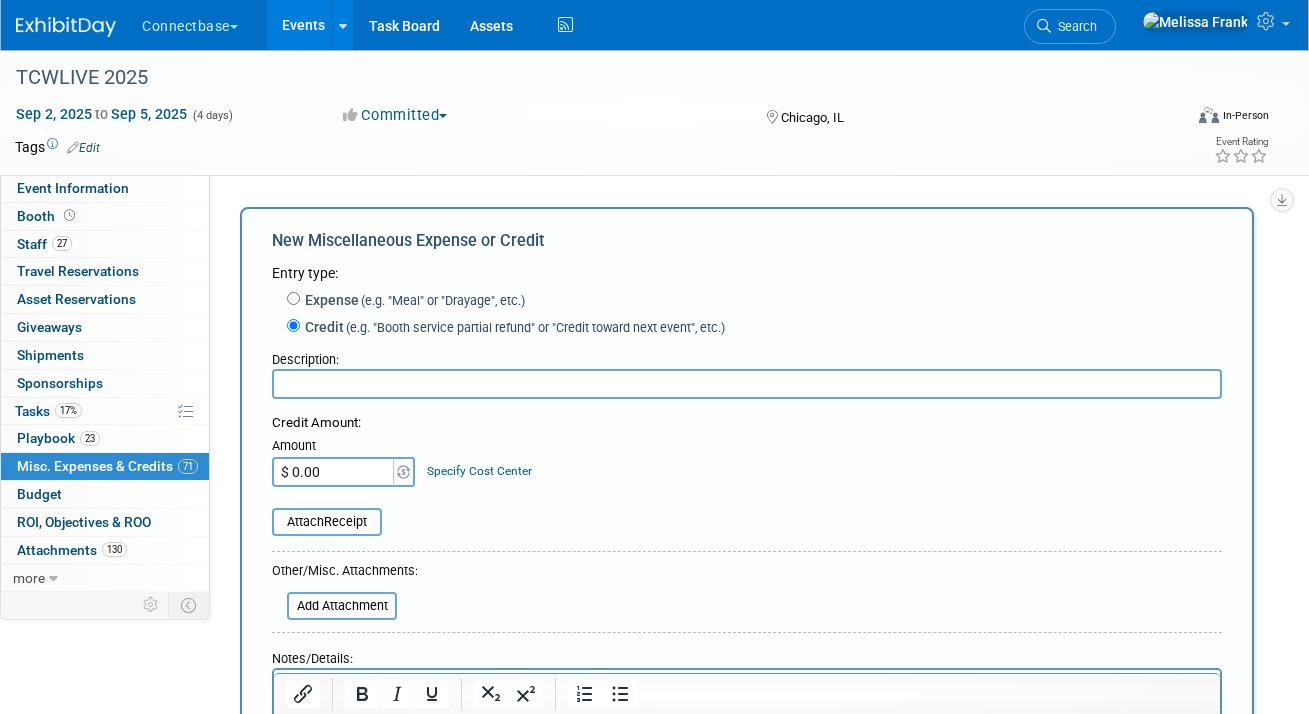 click at bounding box center (747, 384) 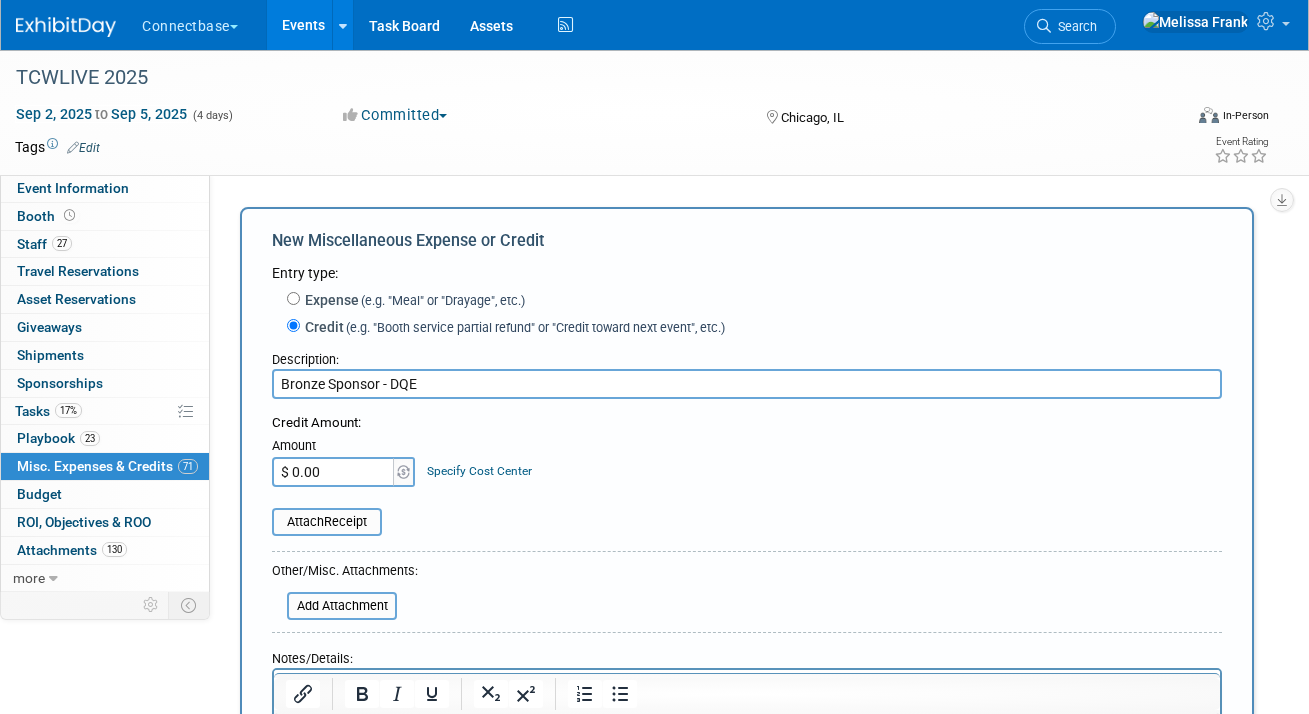 type on "Bronze Sponsor - DQE" 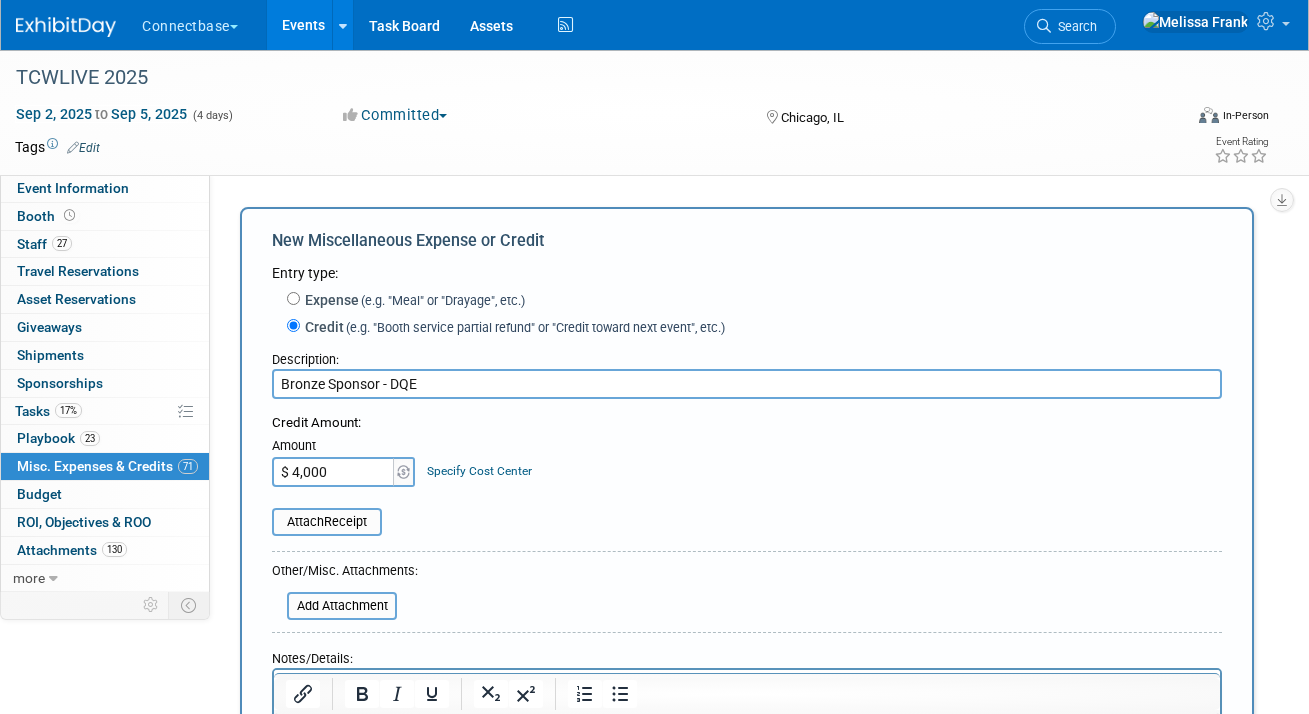 type on "$ 4,000.00" 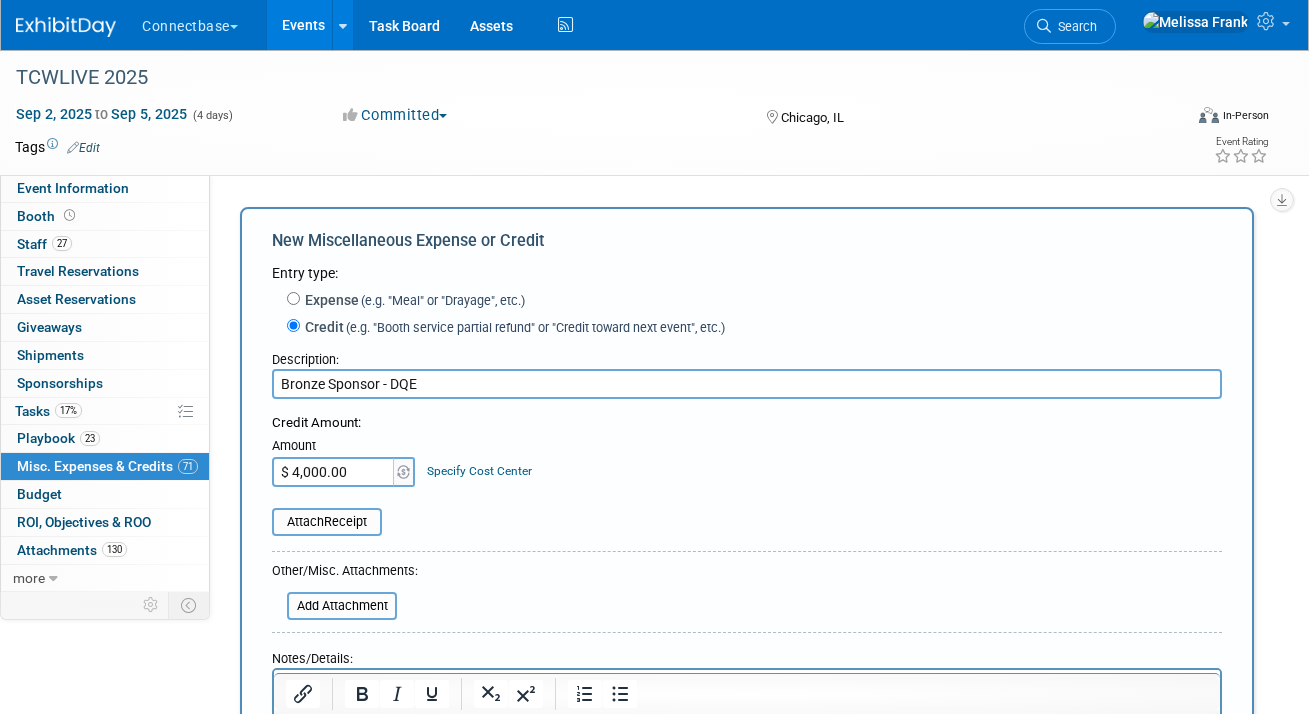 click on "Entry type:
Expense  (e.g. "Meal" or "Drayage", etc.)
Credit  (e.g. "Booth service partial refund" or "Credit toward next event", etc.)
Description:
Bronze Sponsor - DQE
Credit Amount:" at bounding box center (747, 546) 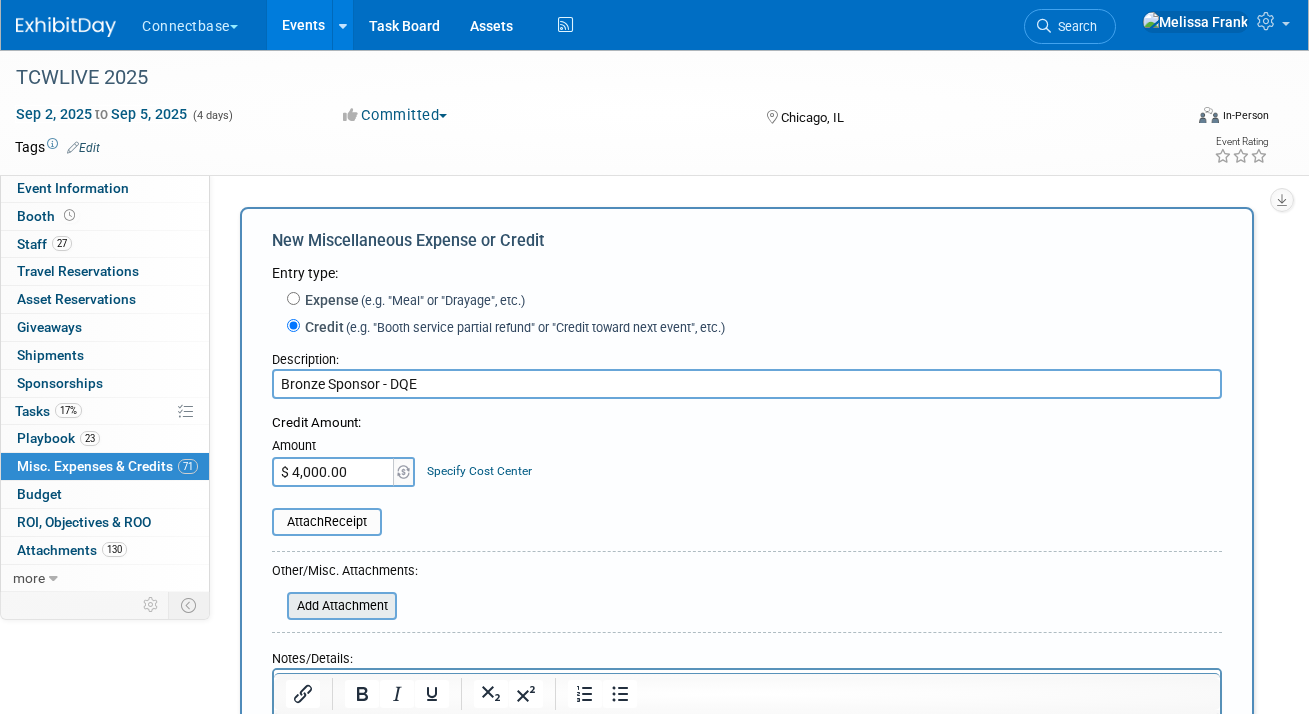 click at bounding box center (276, 606) 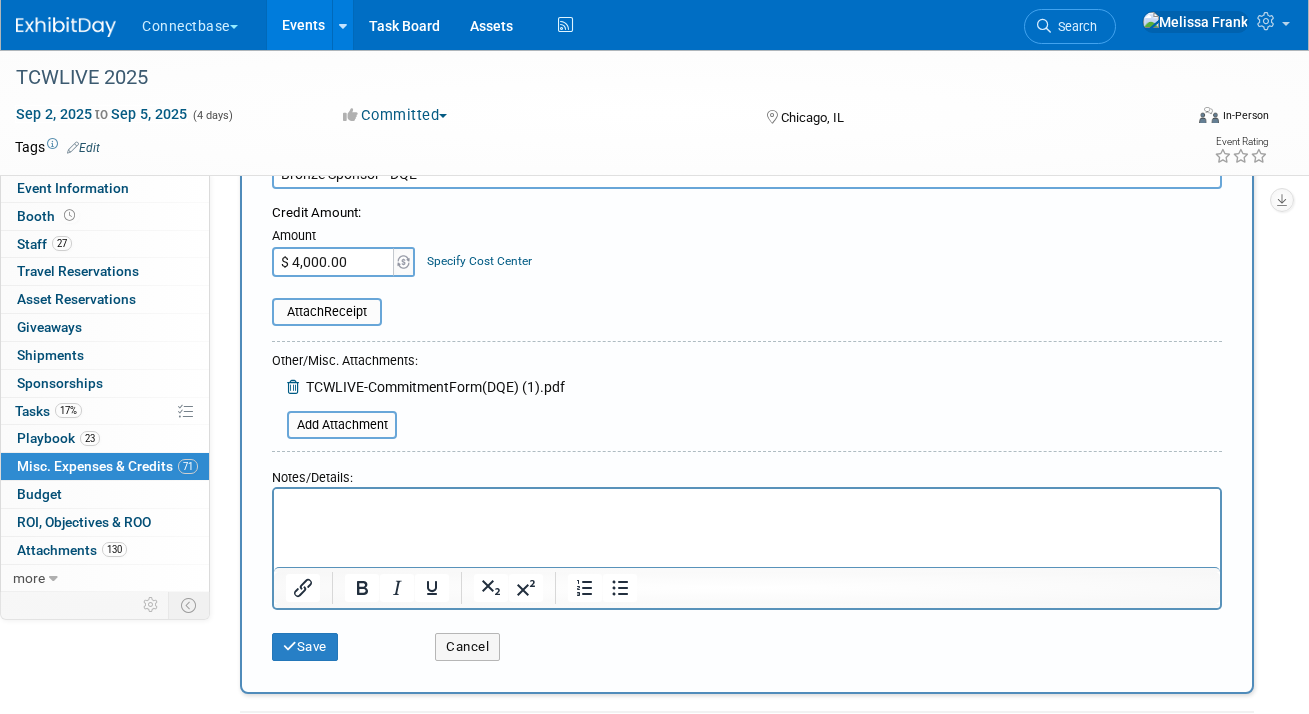 scroll, scrollTop: 377, scrollLeft: 0, axis: vertical 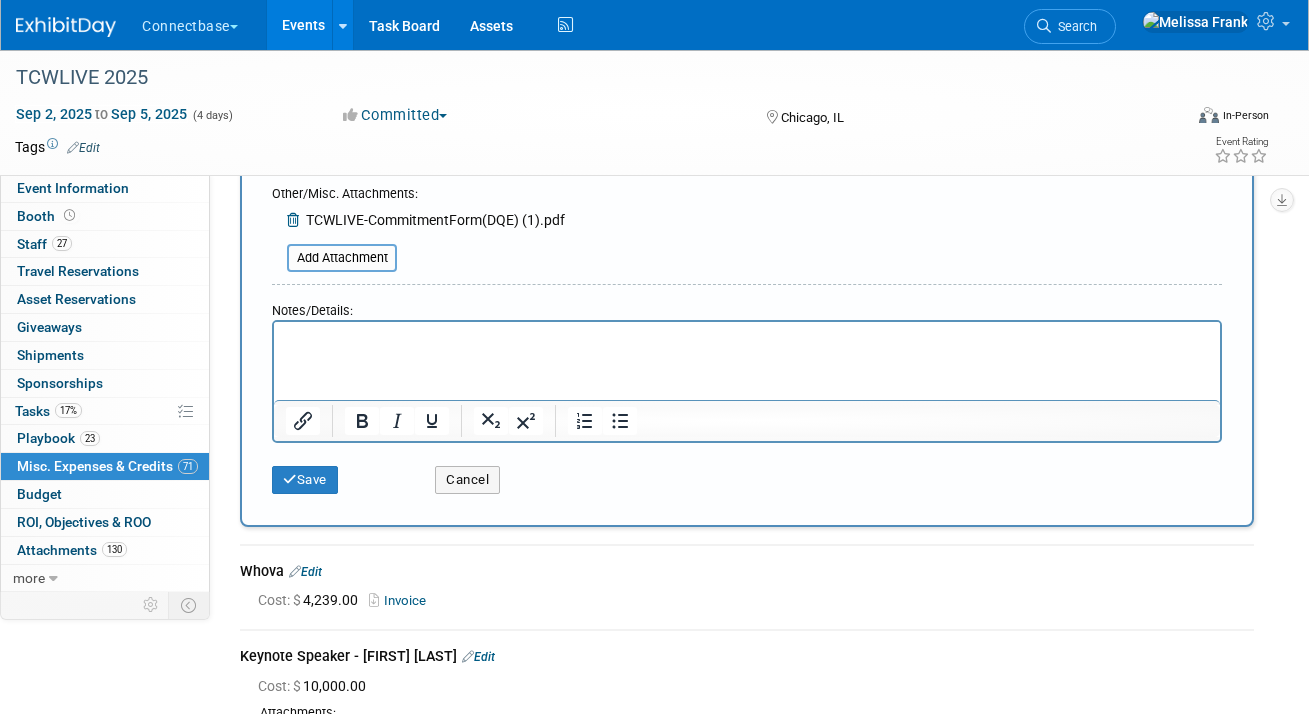 click at bounding box center (747, 335) 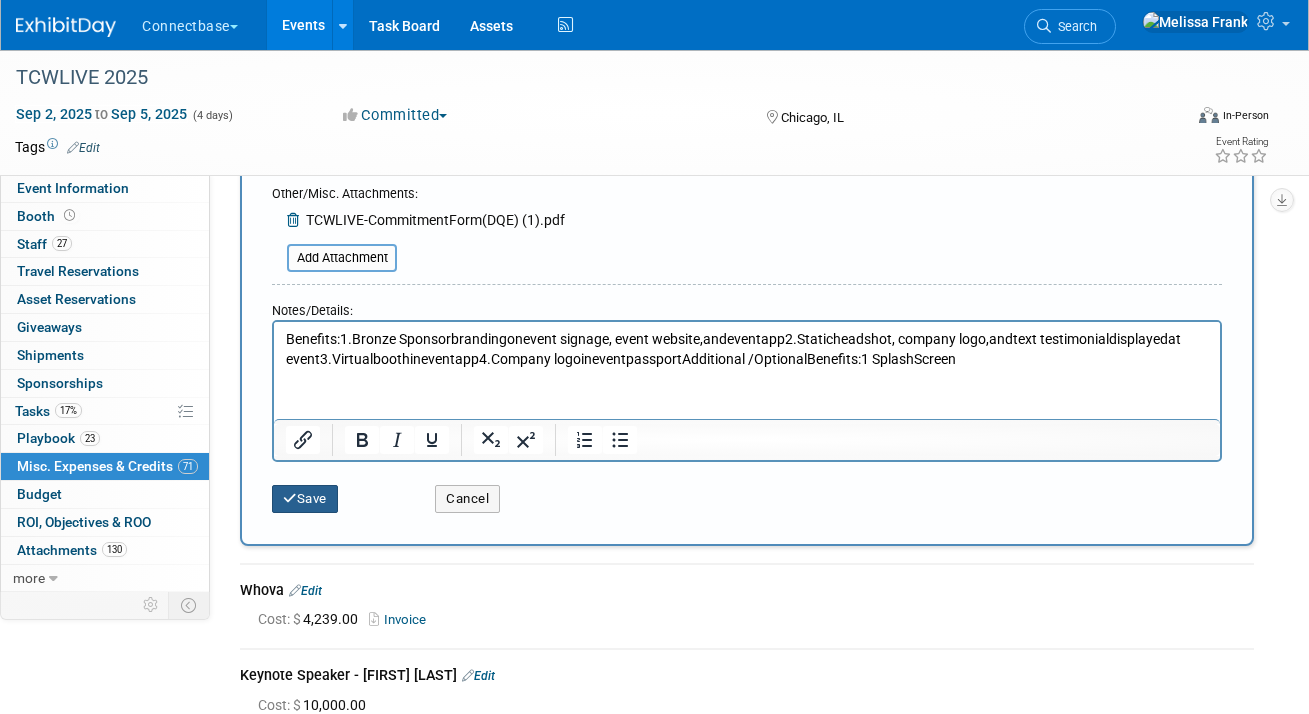 click on "Save" at bounding box center (305, 499) 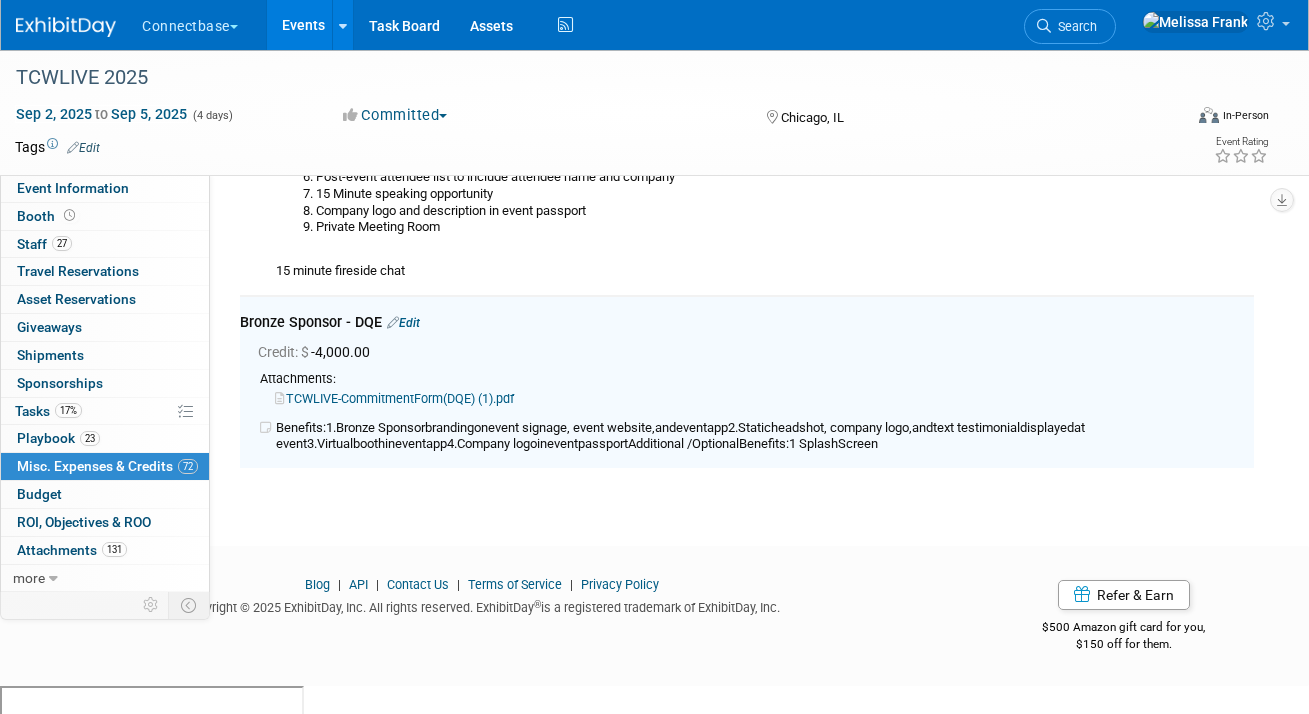 scroll, scrollTop: 19439, scrollLeft: 0, axis: vertical 